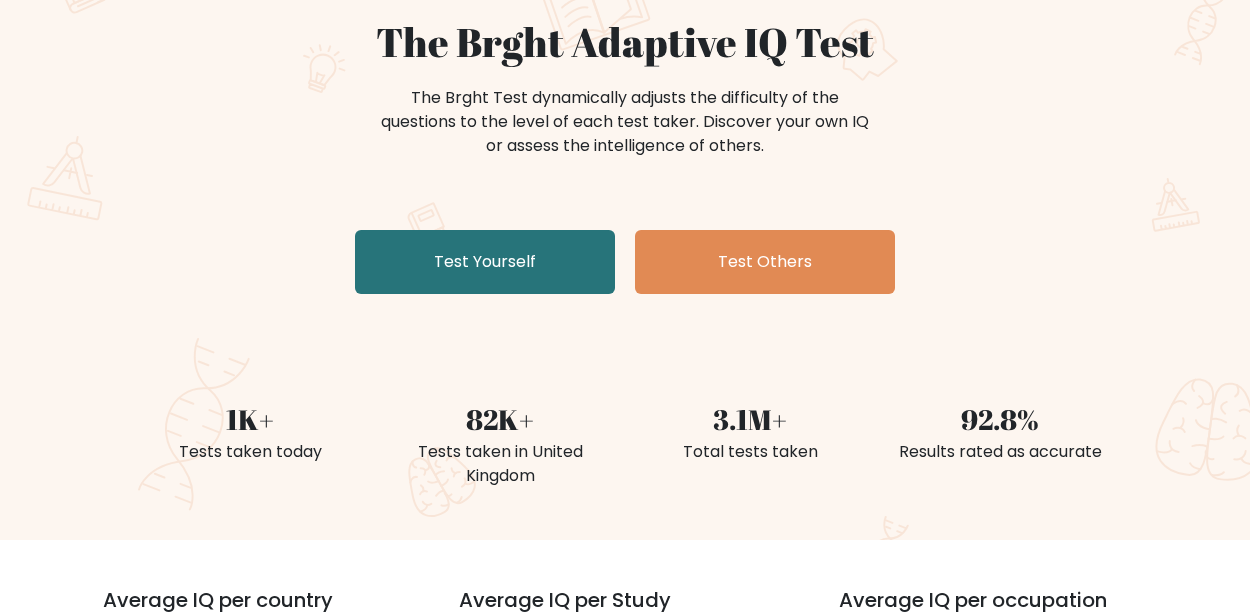 scroll, scrollTop: 187, scrollLeft: 0, axis: vertical 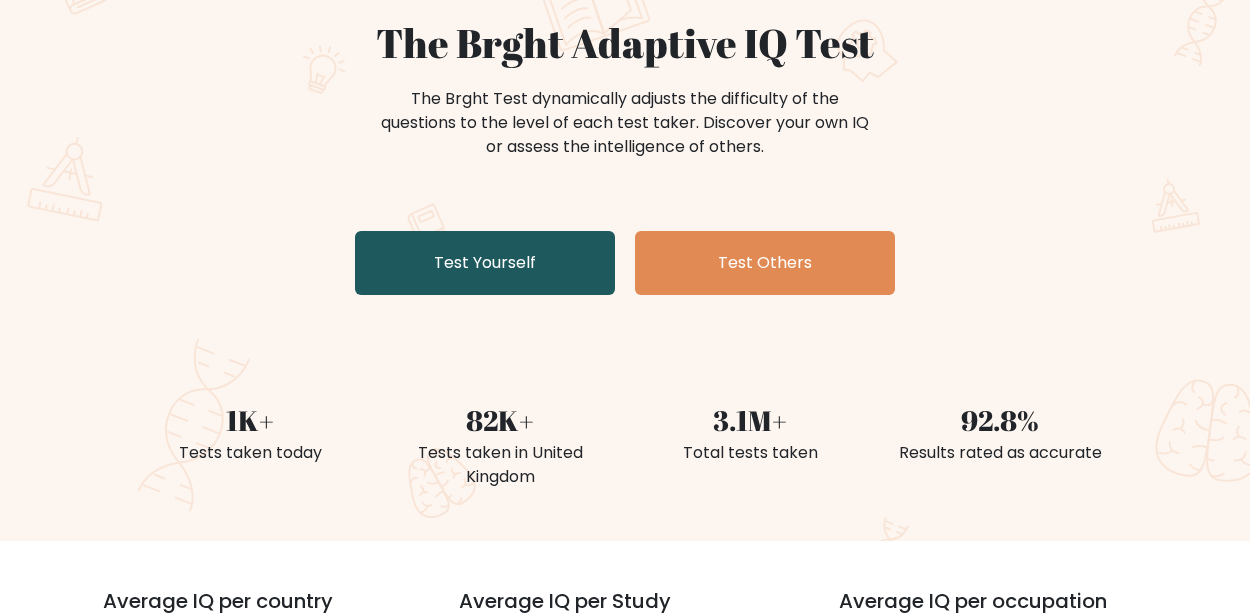 click on "Test Yourself" at bounding box center [485, 263] 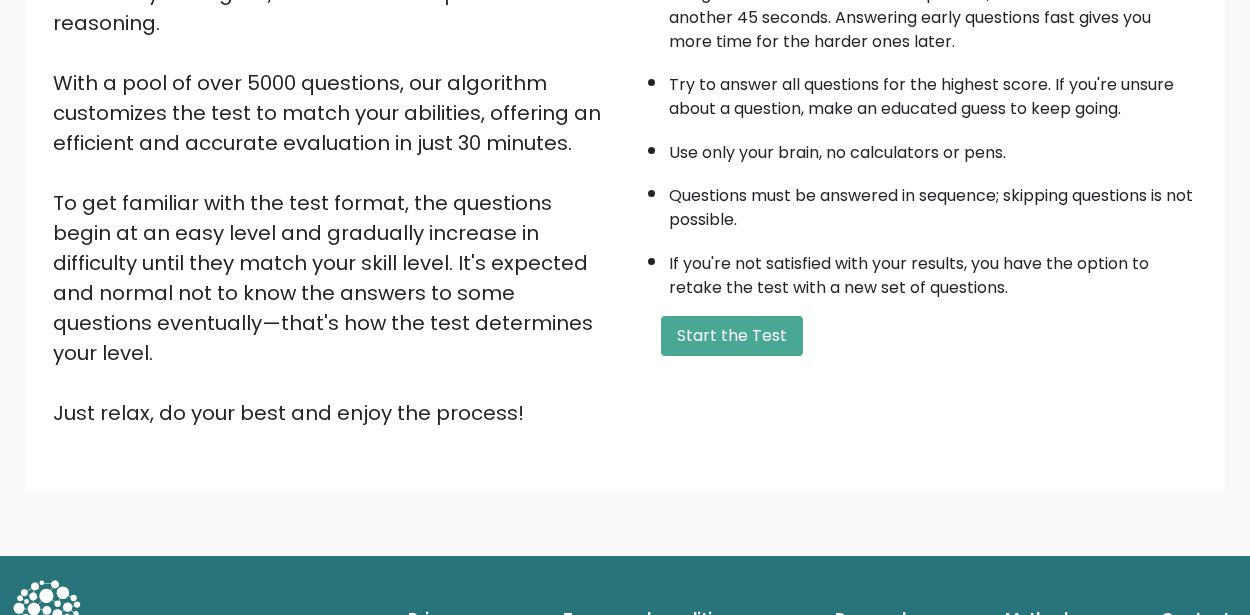 scroll, scrollTop: 297, scrollLeft: 0, axis: vertical 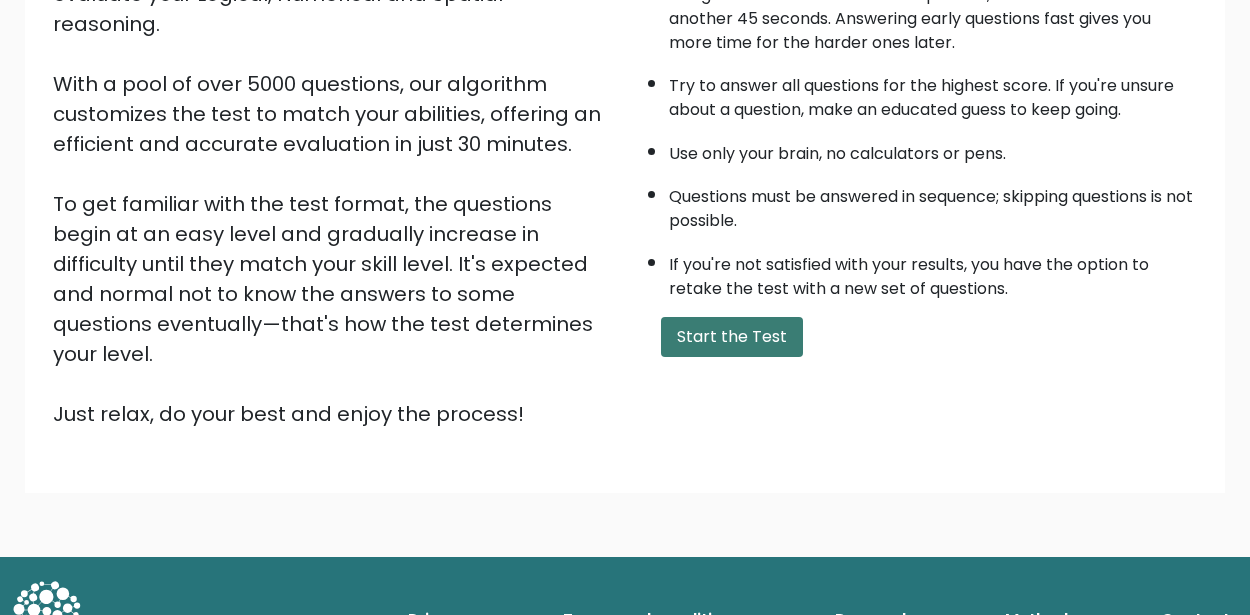 click on "Start the Test" at bounding box center [732, 337] 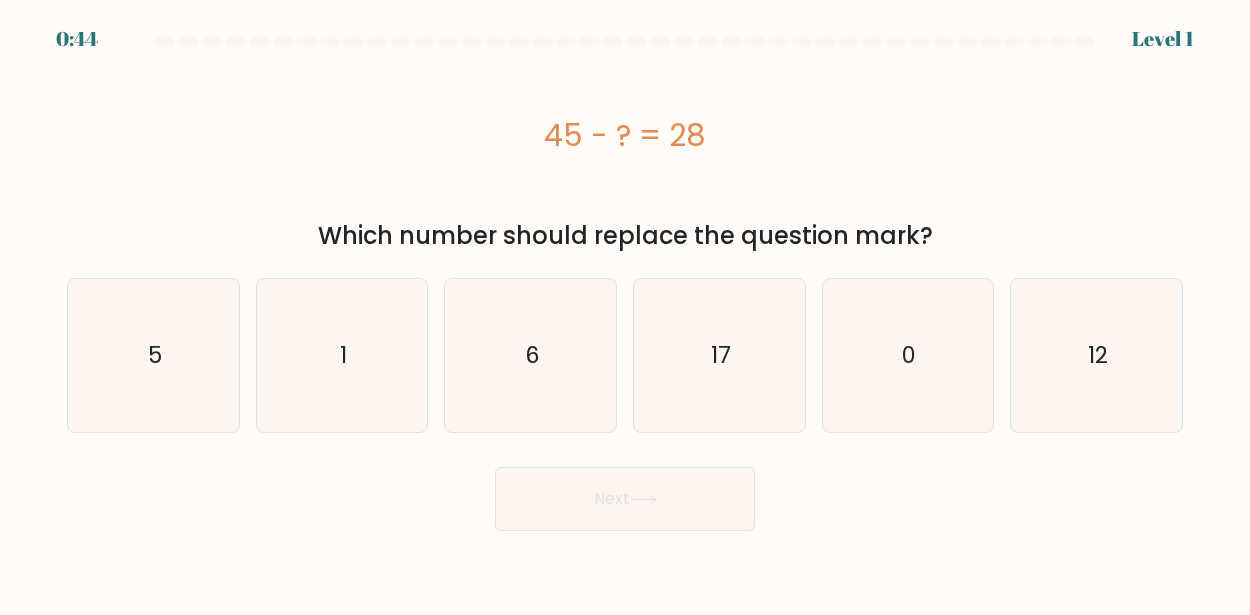 scroll, scrollTop: 0, scrollLeft: 0, axis: both 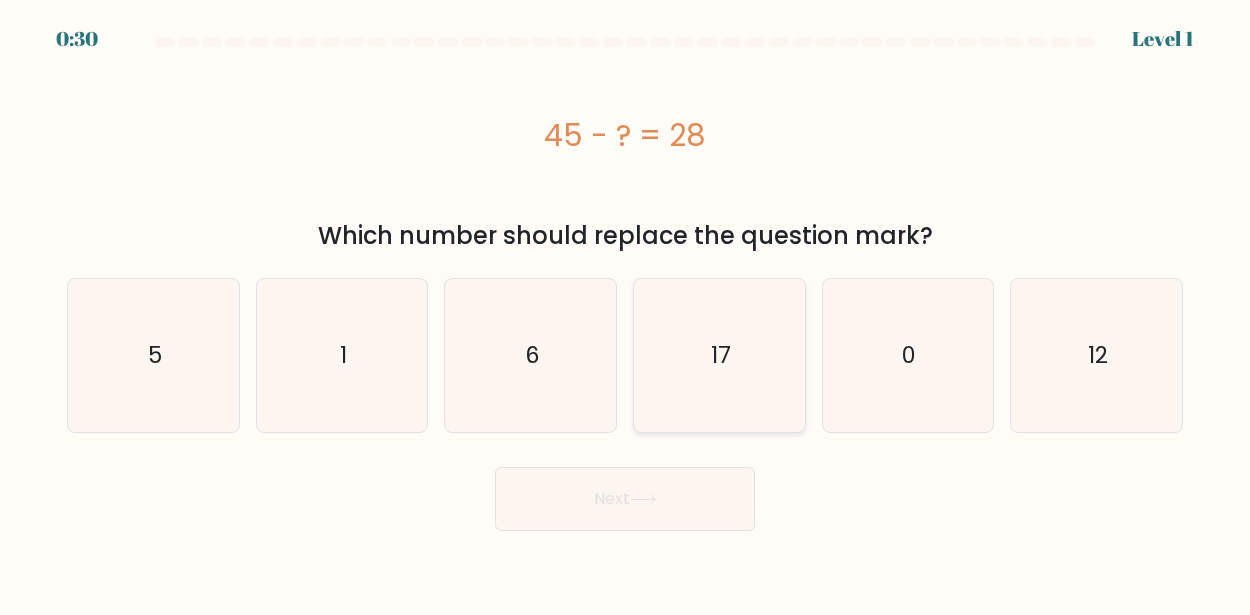 click on "17" 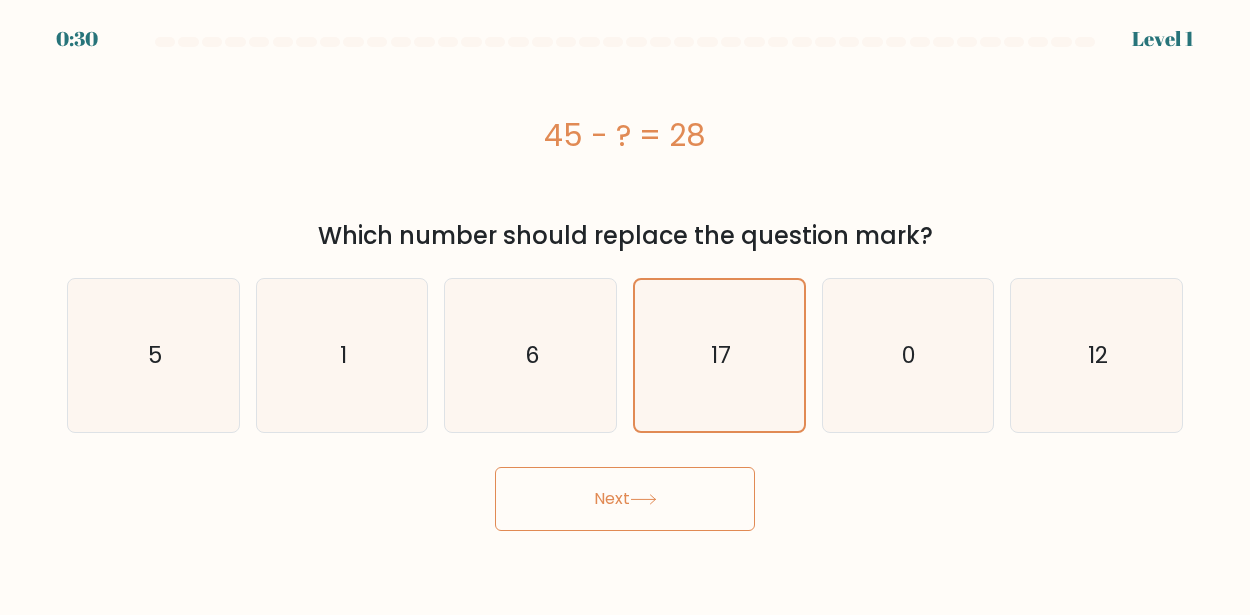 click on "Next" at bounding box center [625, 499] 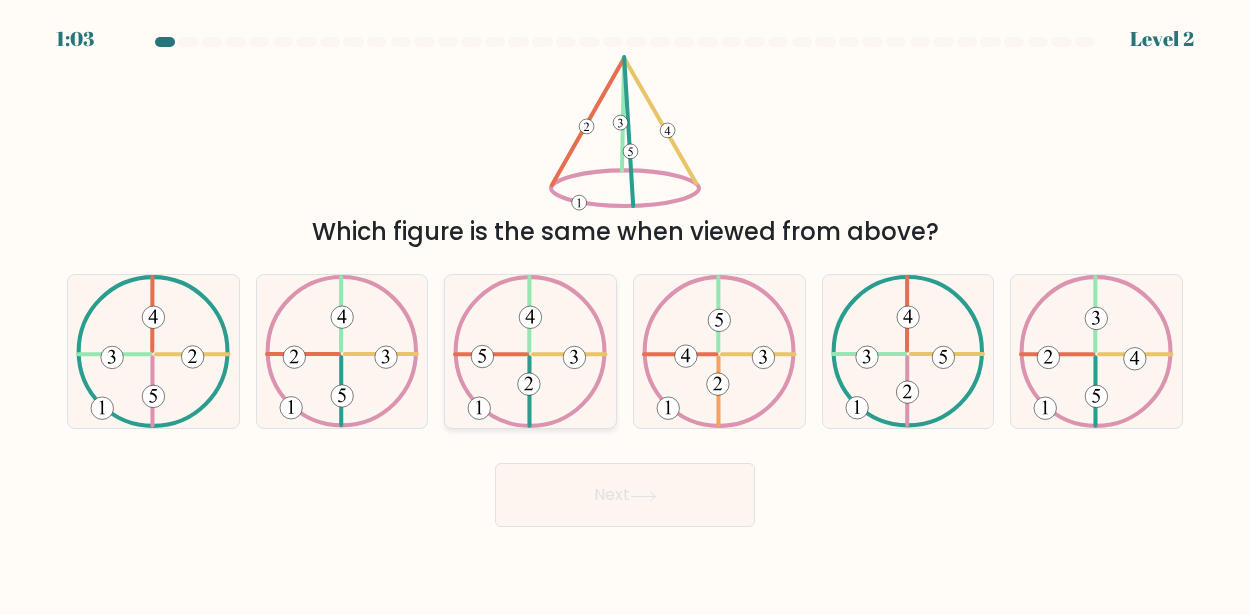 click 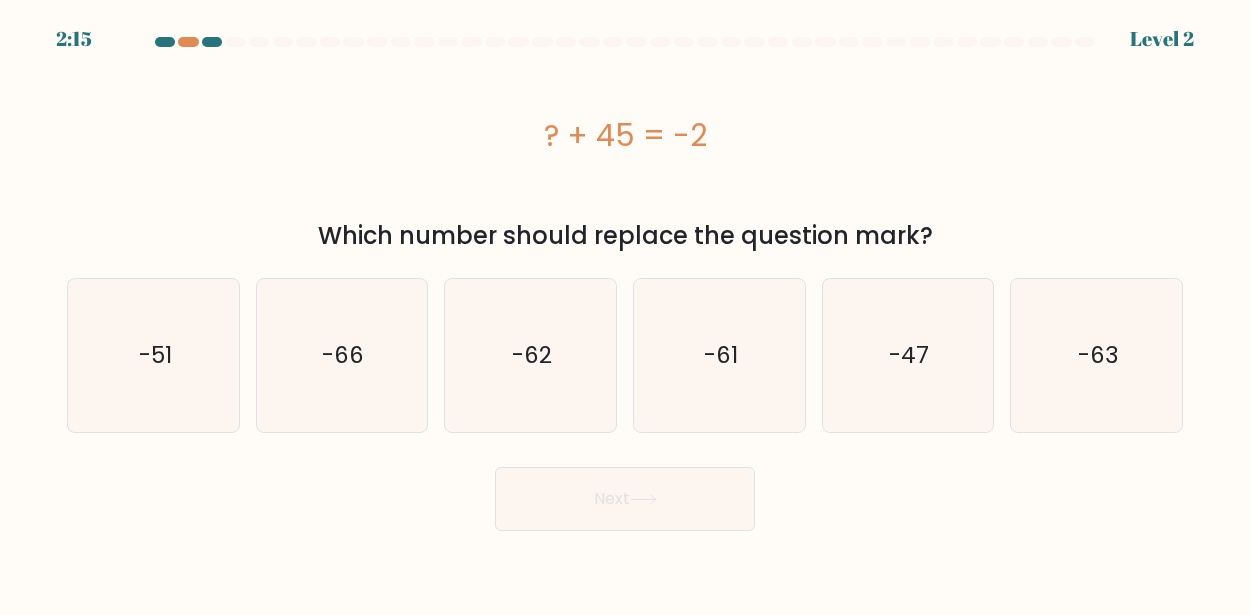scroll, scrollTop: 0, scrollLeft: 0, axis: both 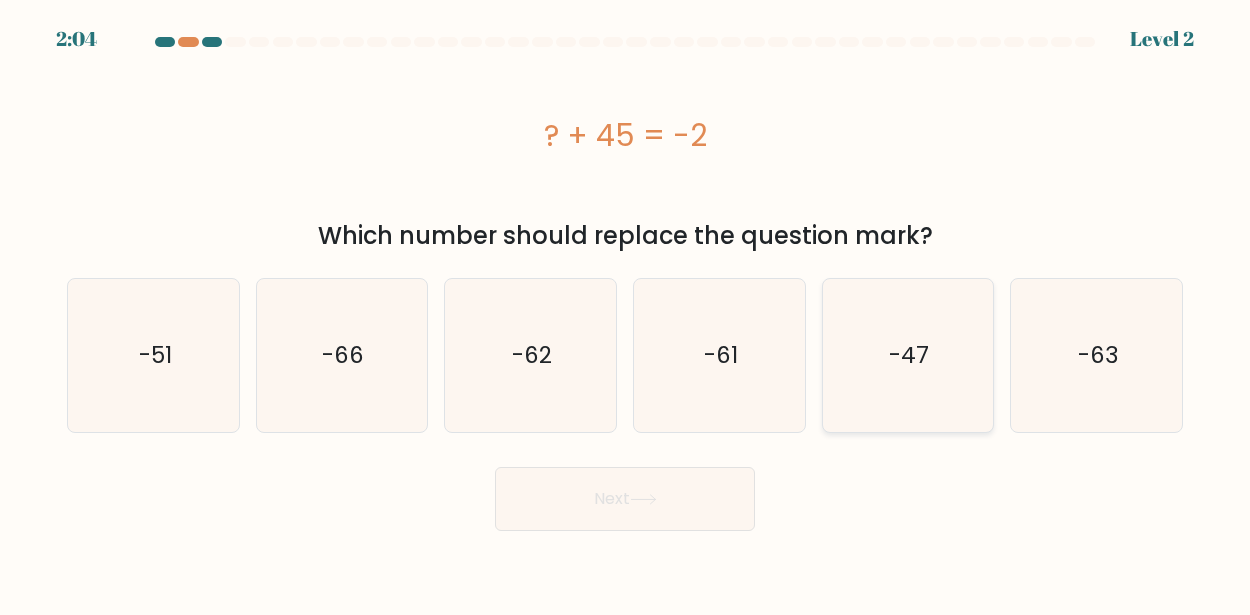 click on "-47" 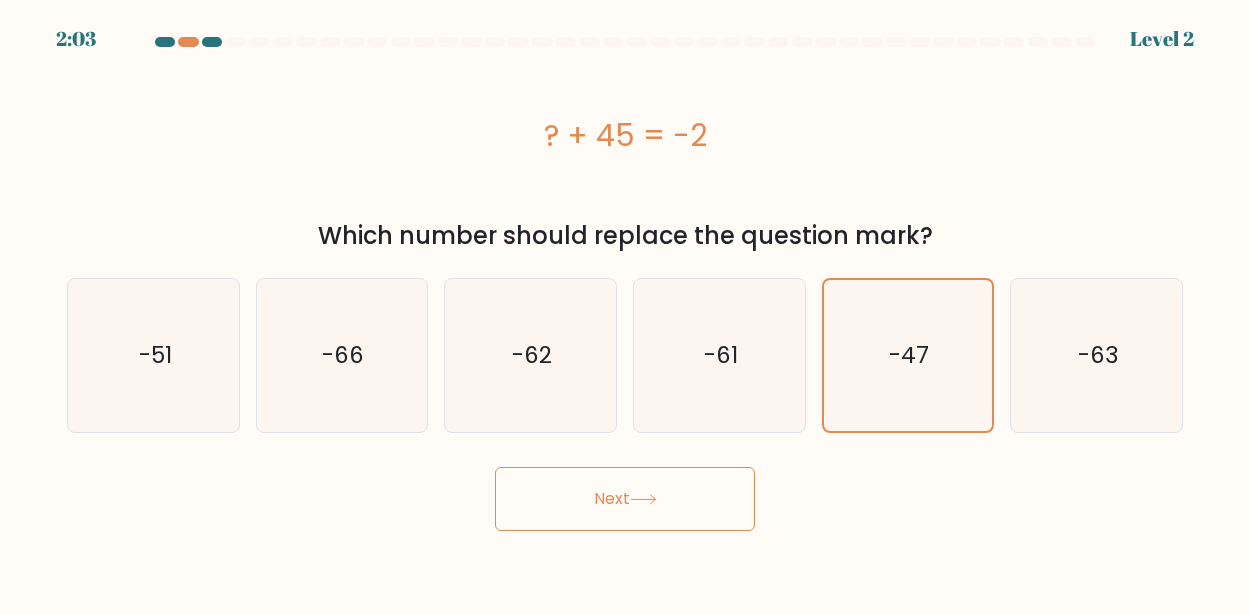 click 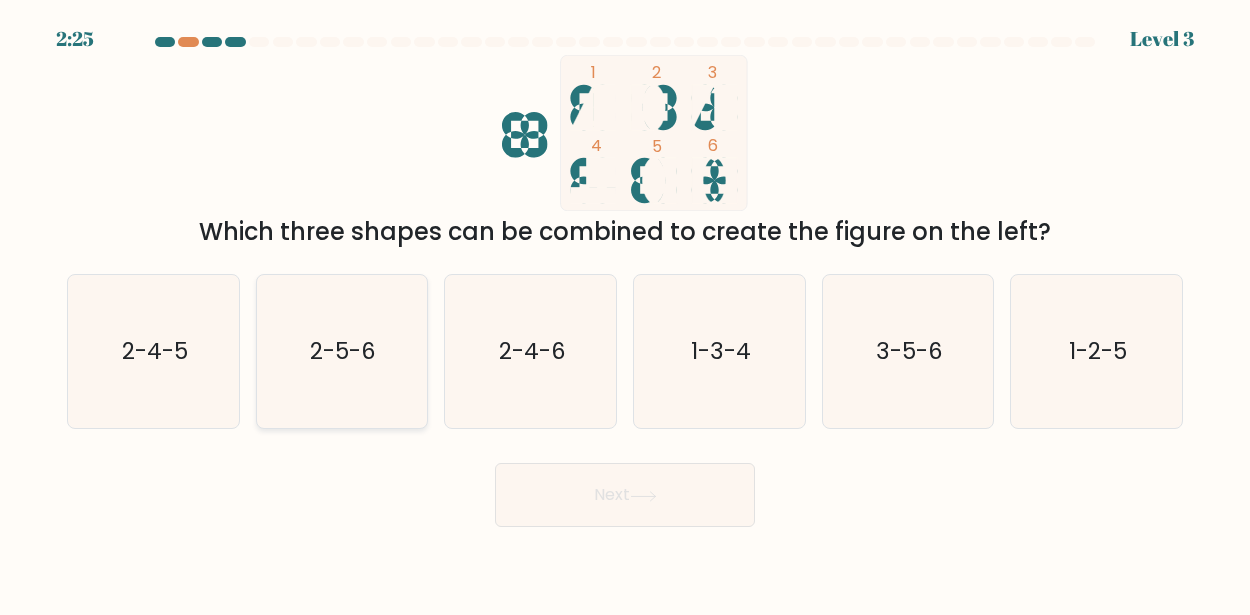 click on "2-5-6" 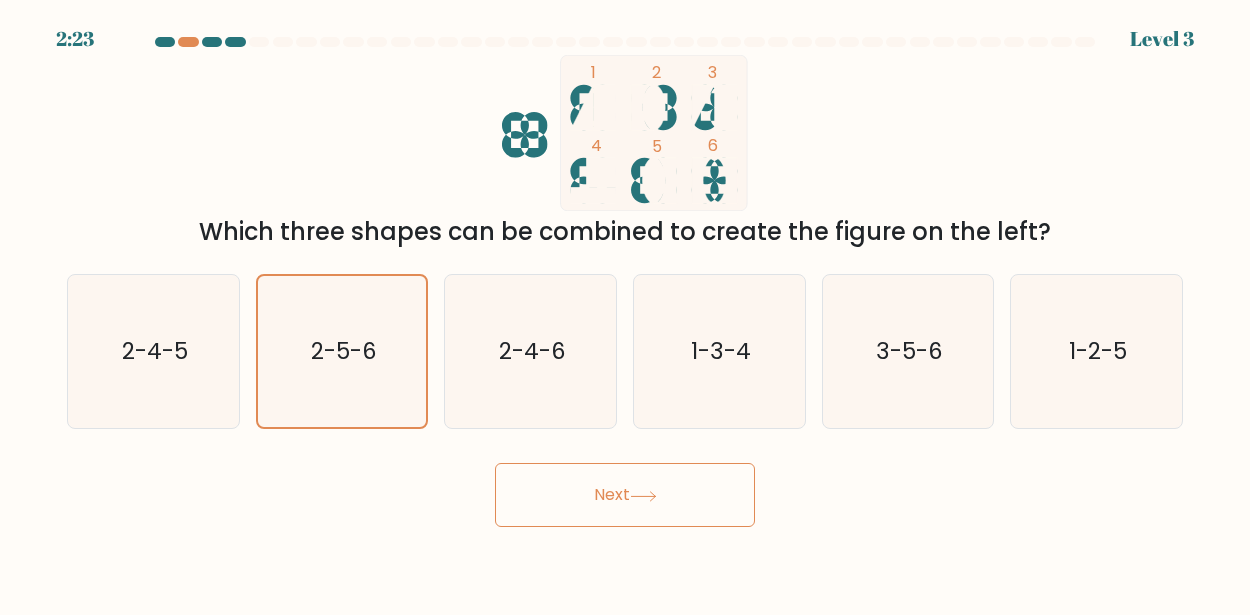 click on "Next" at bounding box center [625, 495] 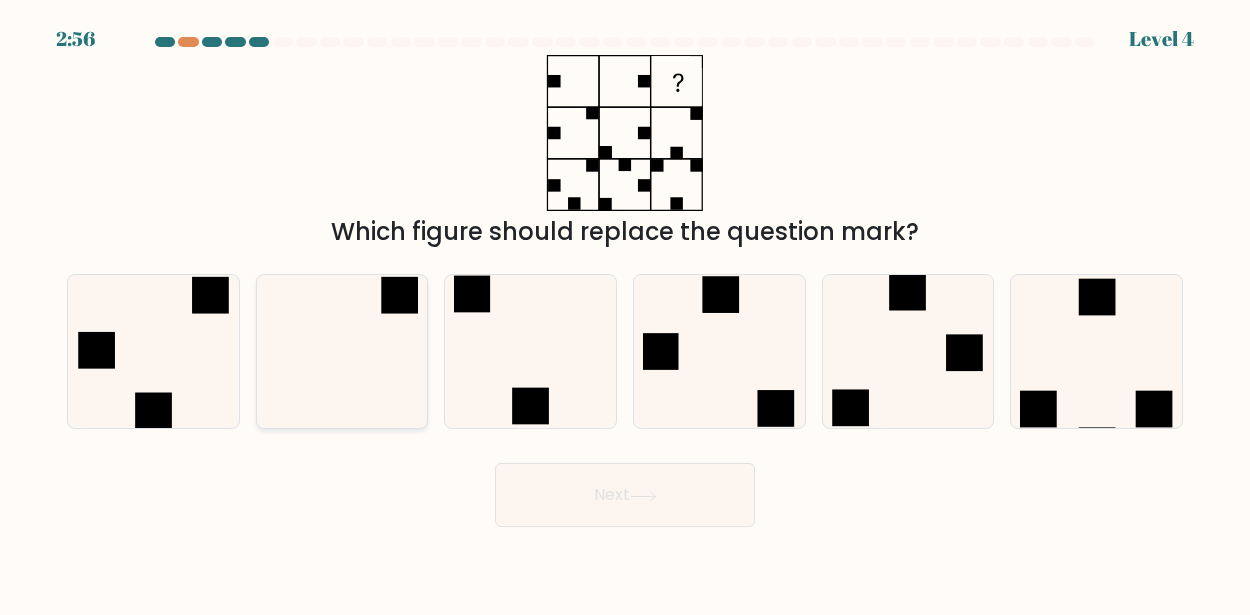 click 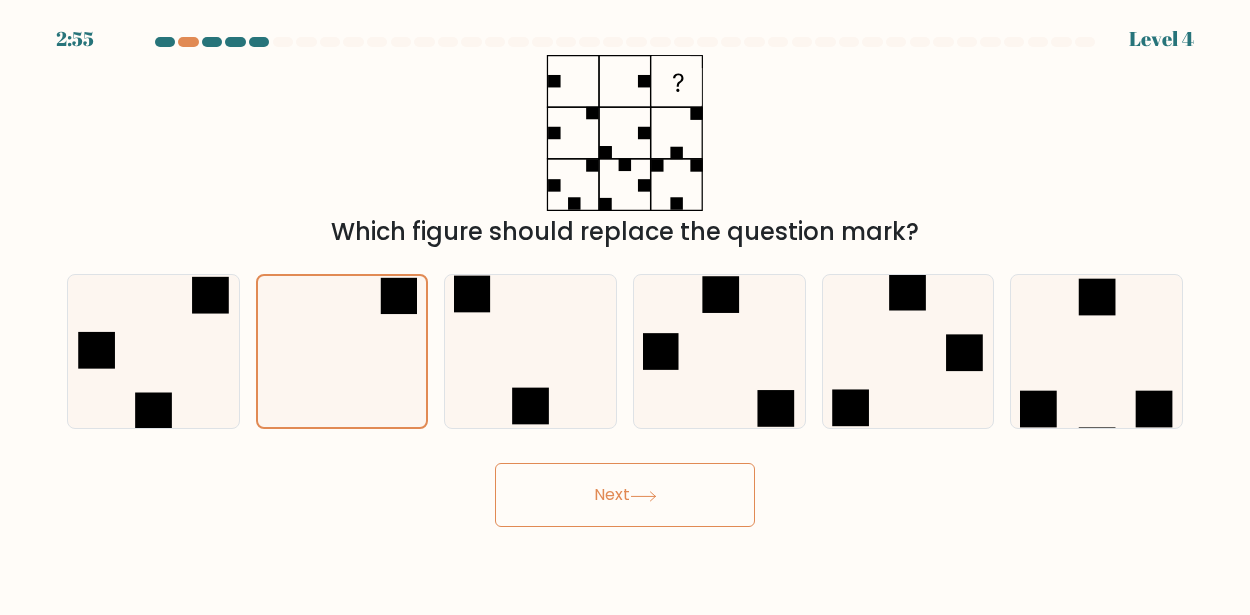 click on "Next" at bounding box center [625, 495] 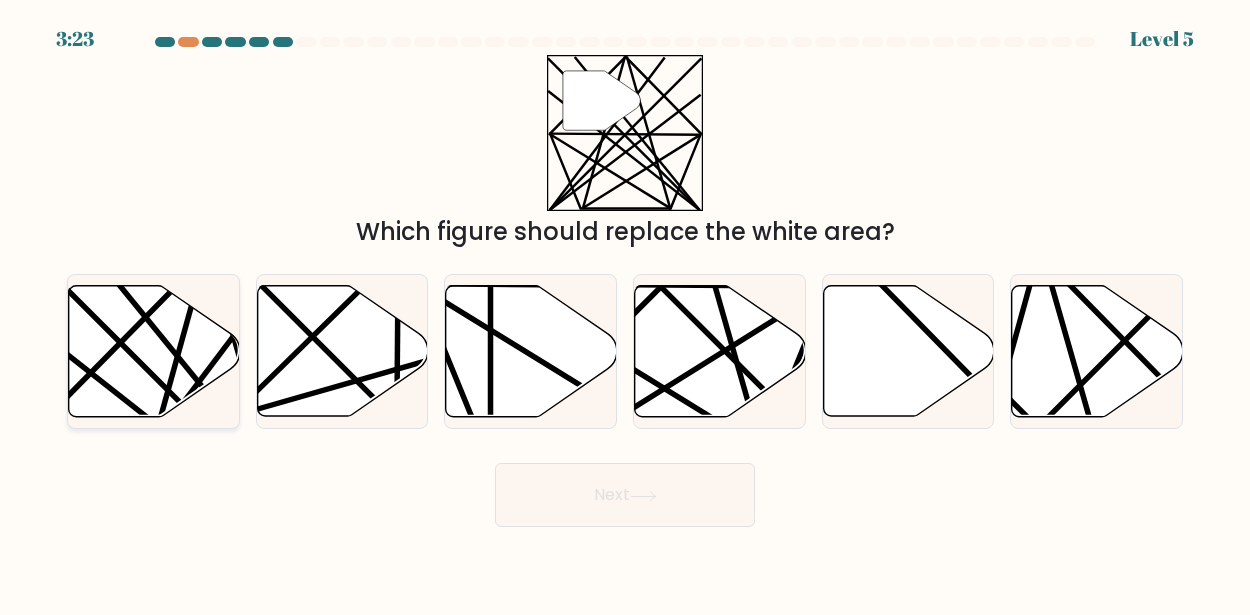 click 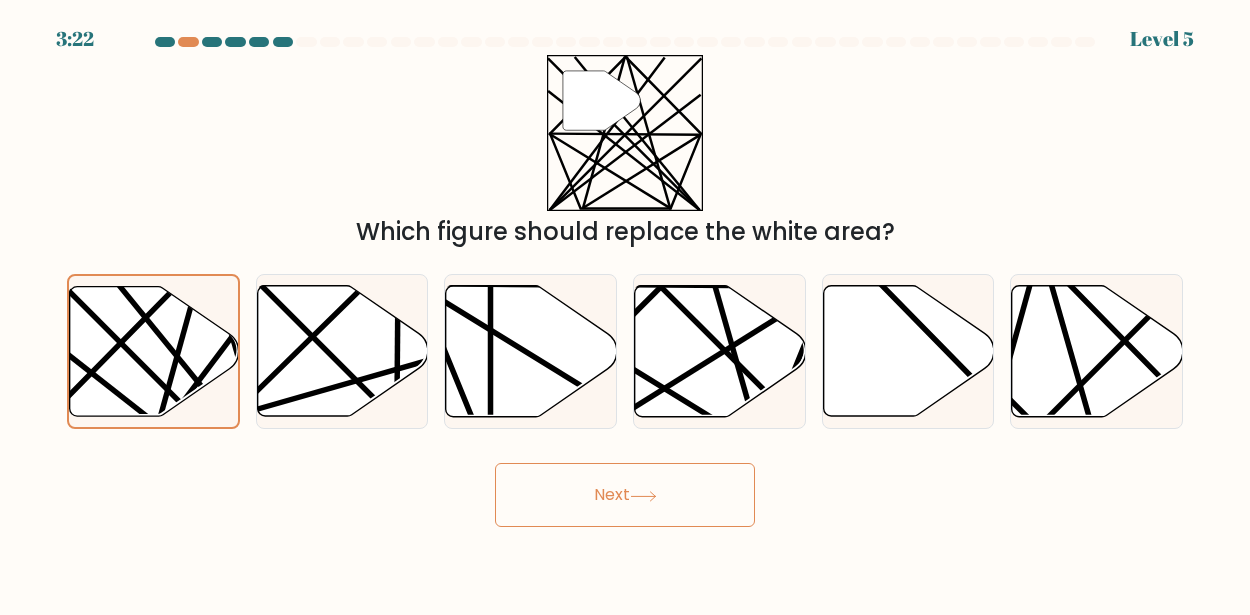 click on "Next" at bounding box center [625, 495] 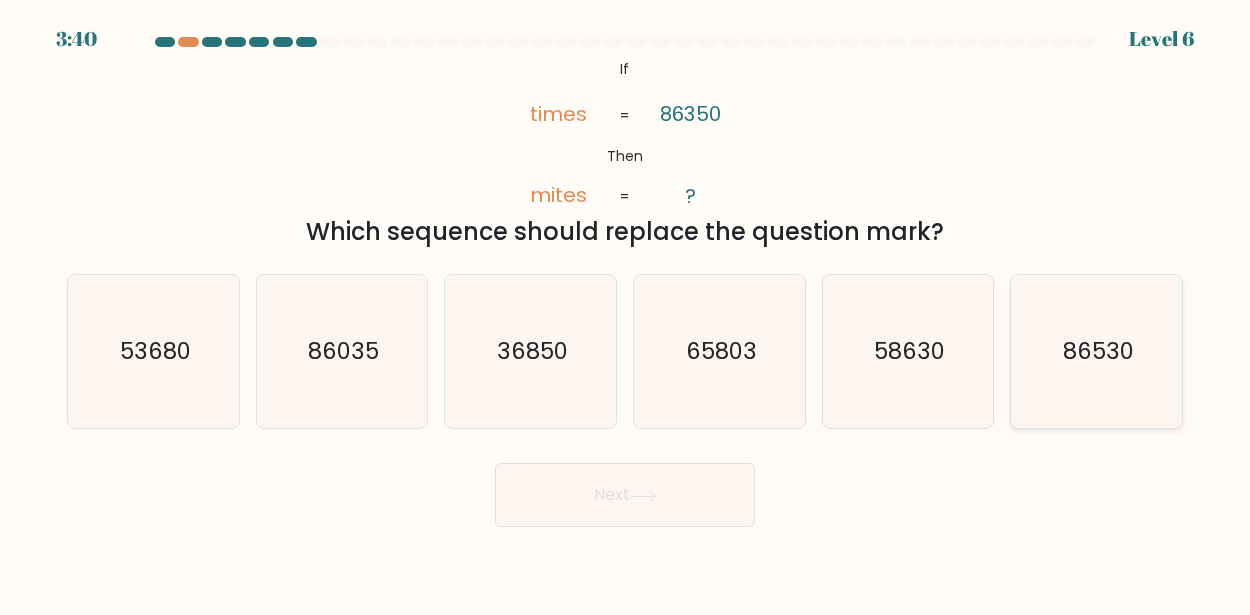 click on "86530" 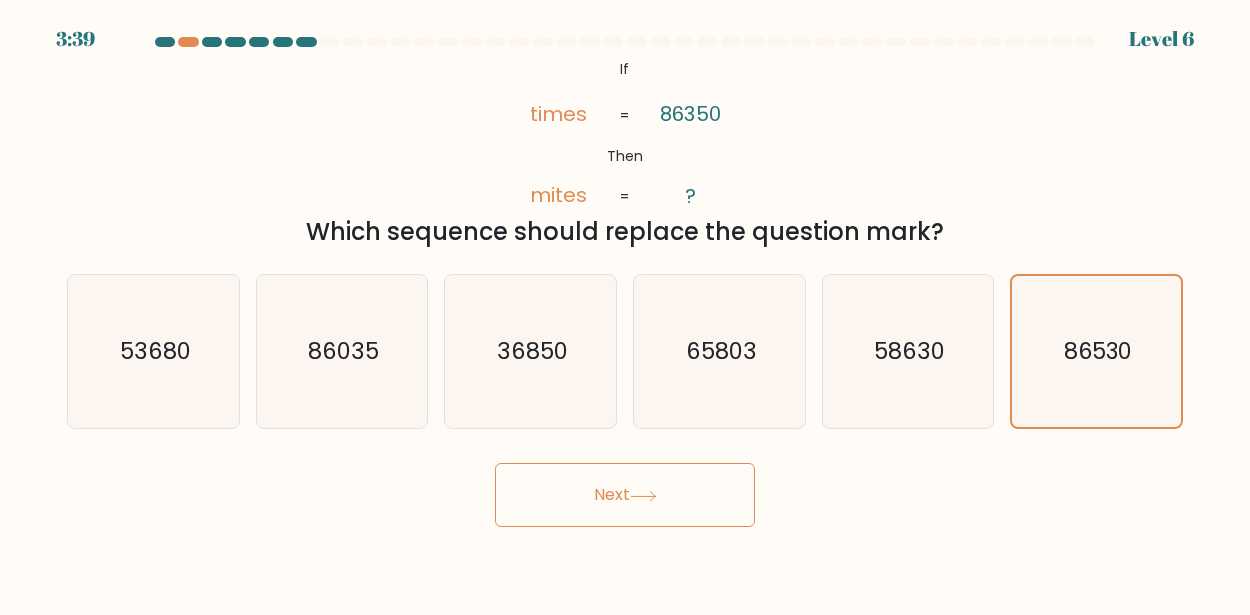click on "Next" at bounding box center (625, 495) 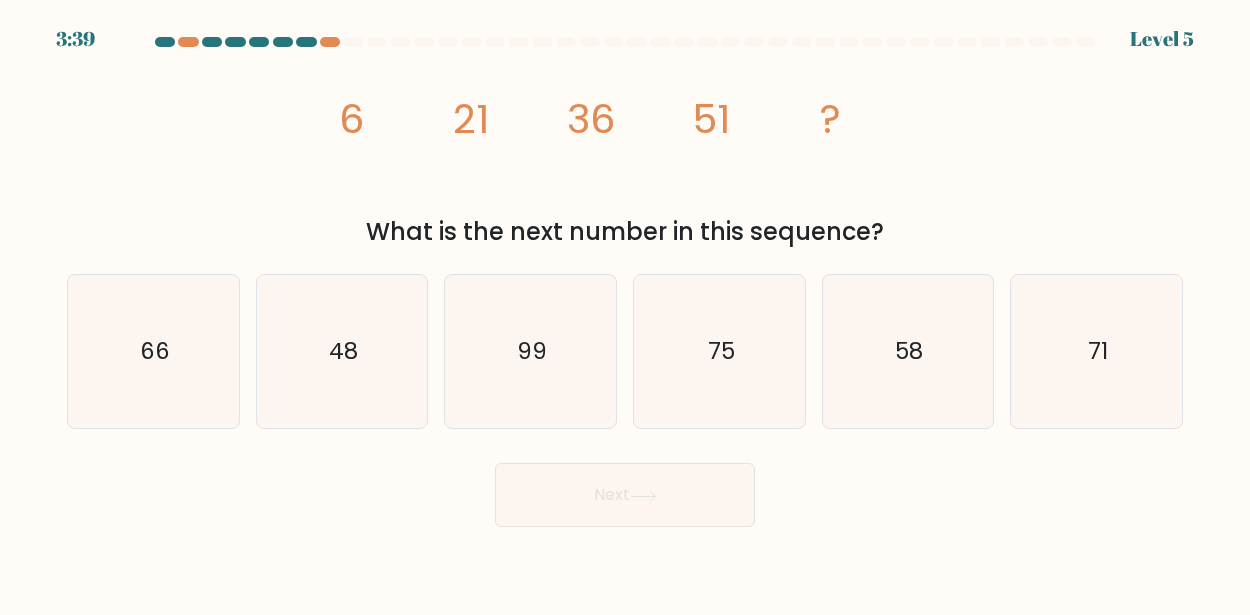 click on "Next" at bounding box center [625, 495] 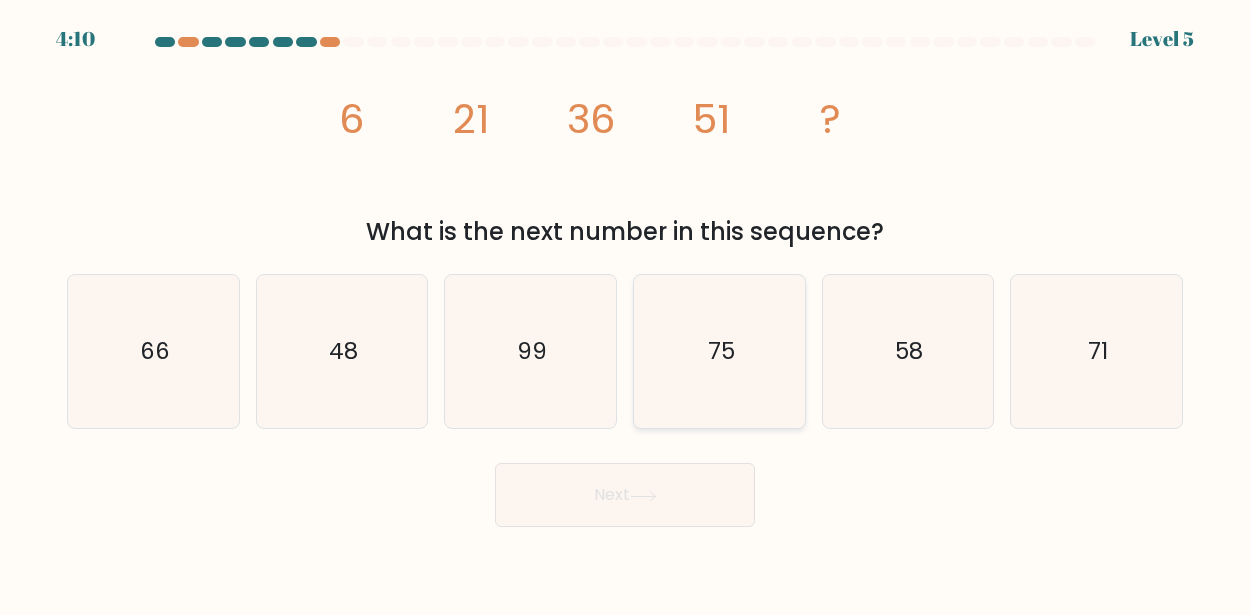 click on "75" 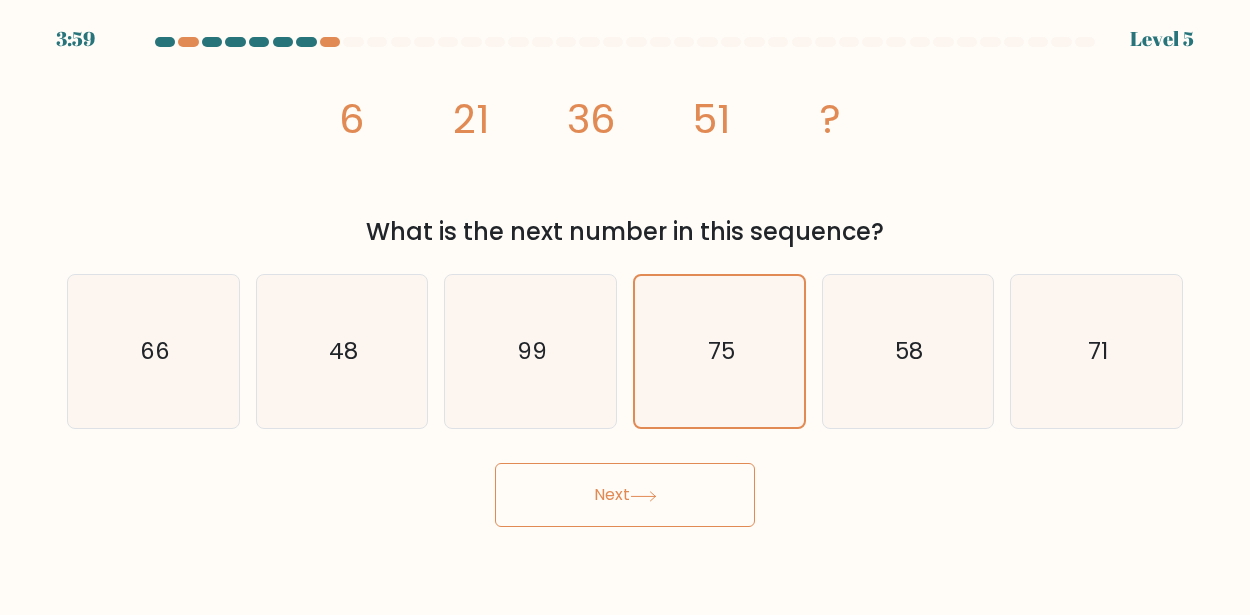 click on "Next" at bounding box center [625, 495] 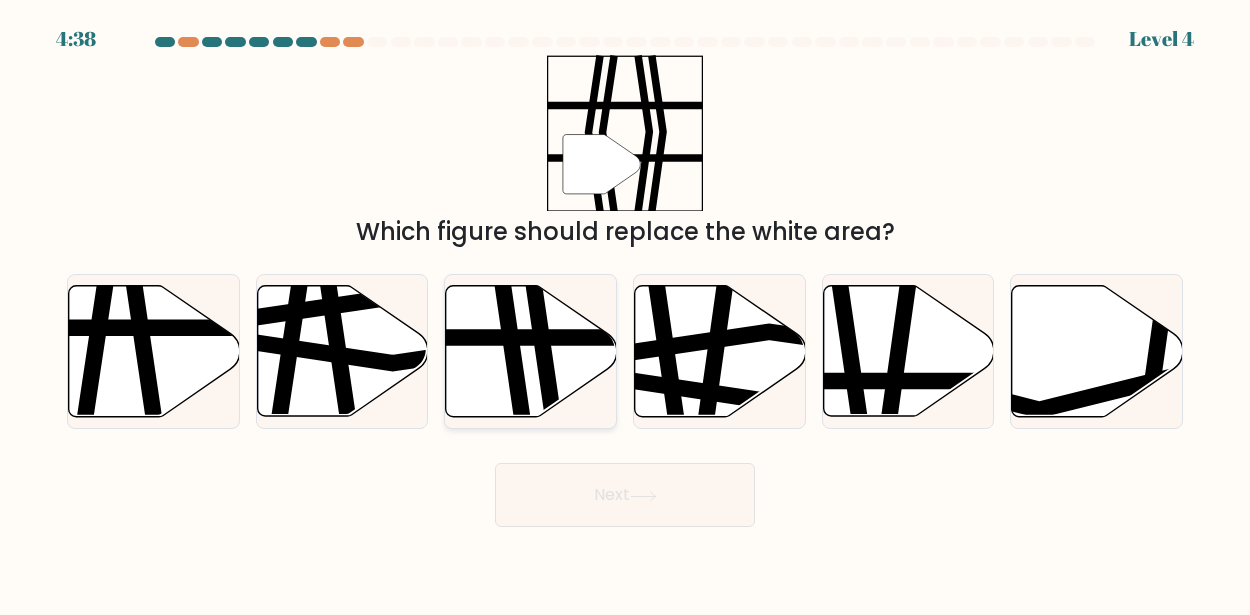 click 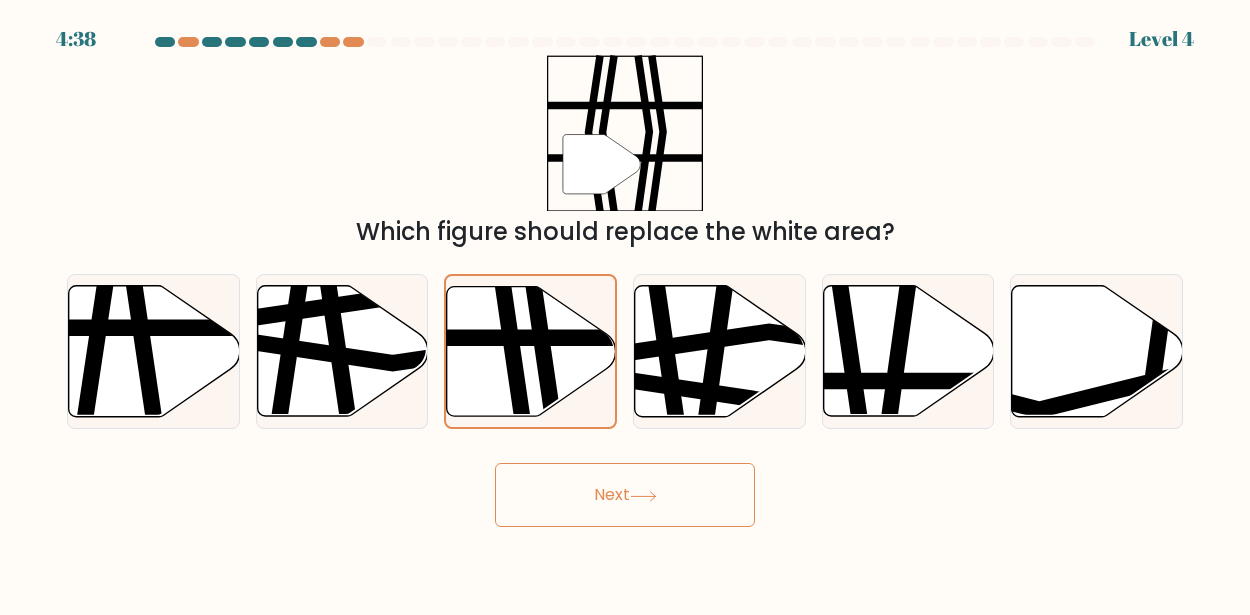 click on "Next" at bounding box center [625, 495] 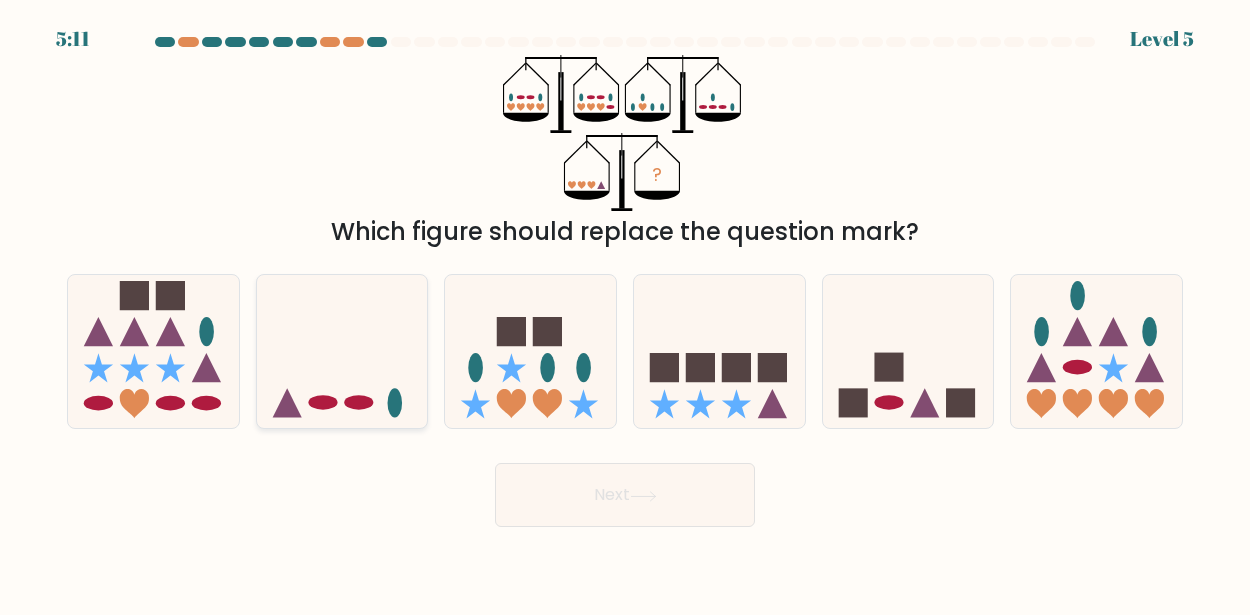 click 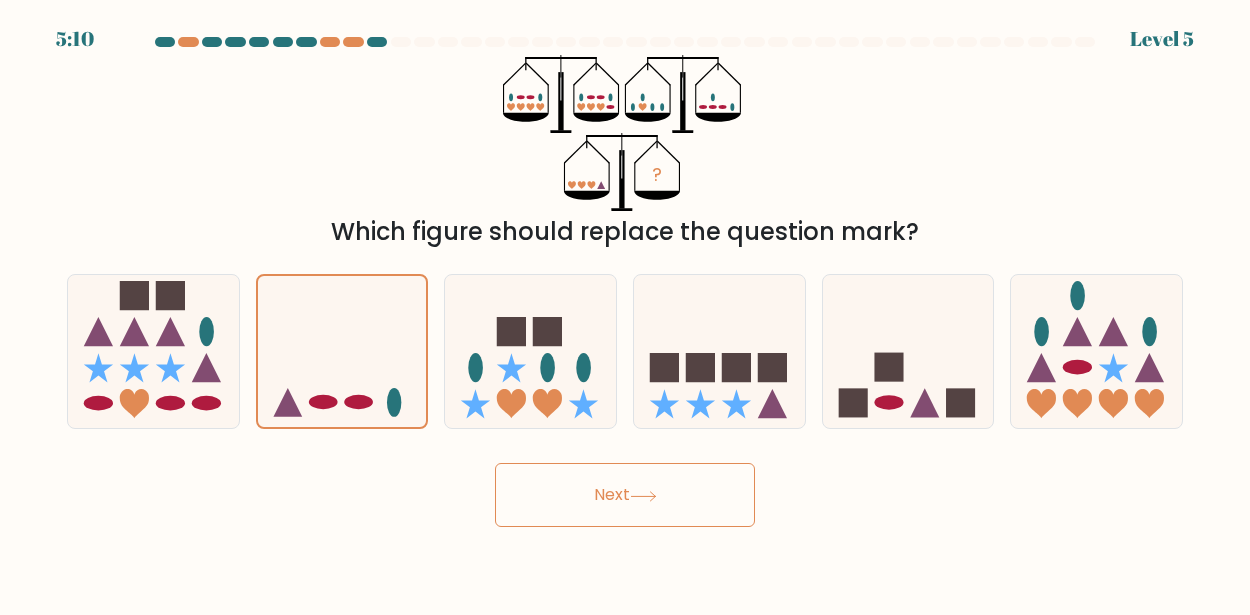 click on "Next" at bounding box center [625, 495] 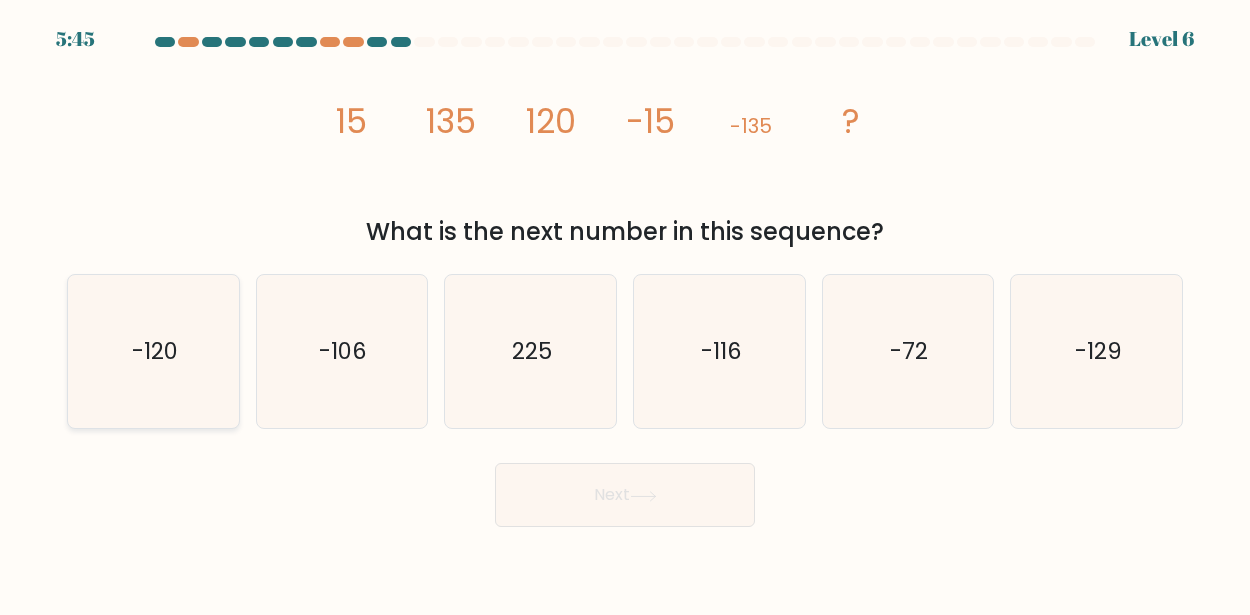 click on "-120" 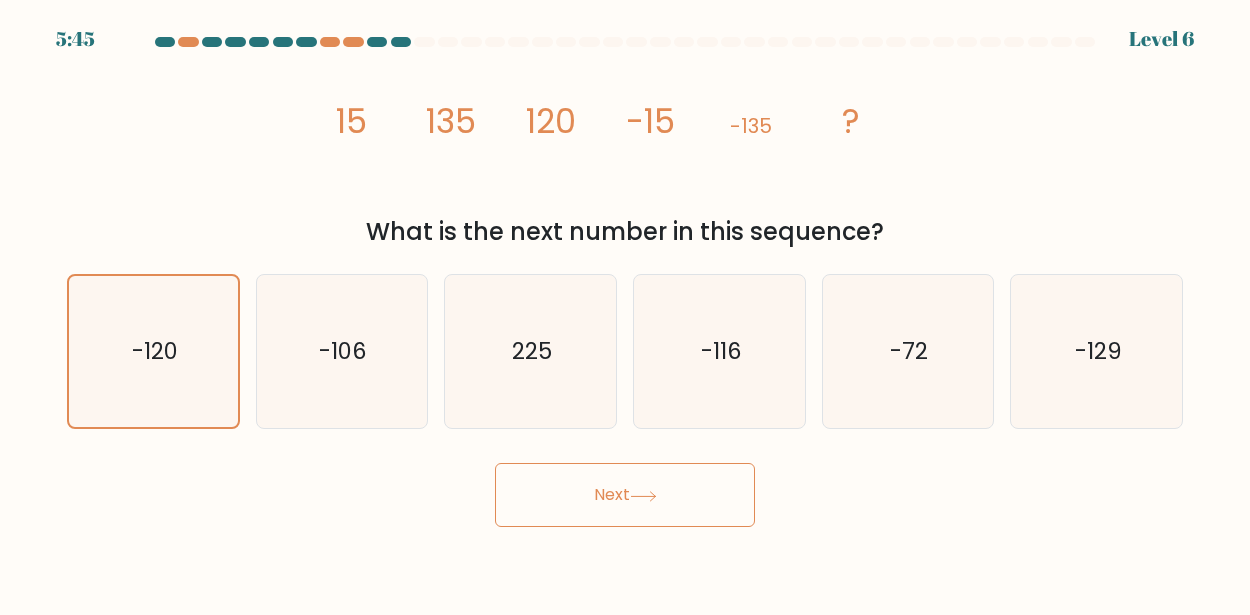 click on "Next" at bounding box center [625, 495] 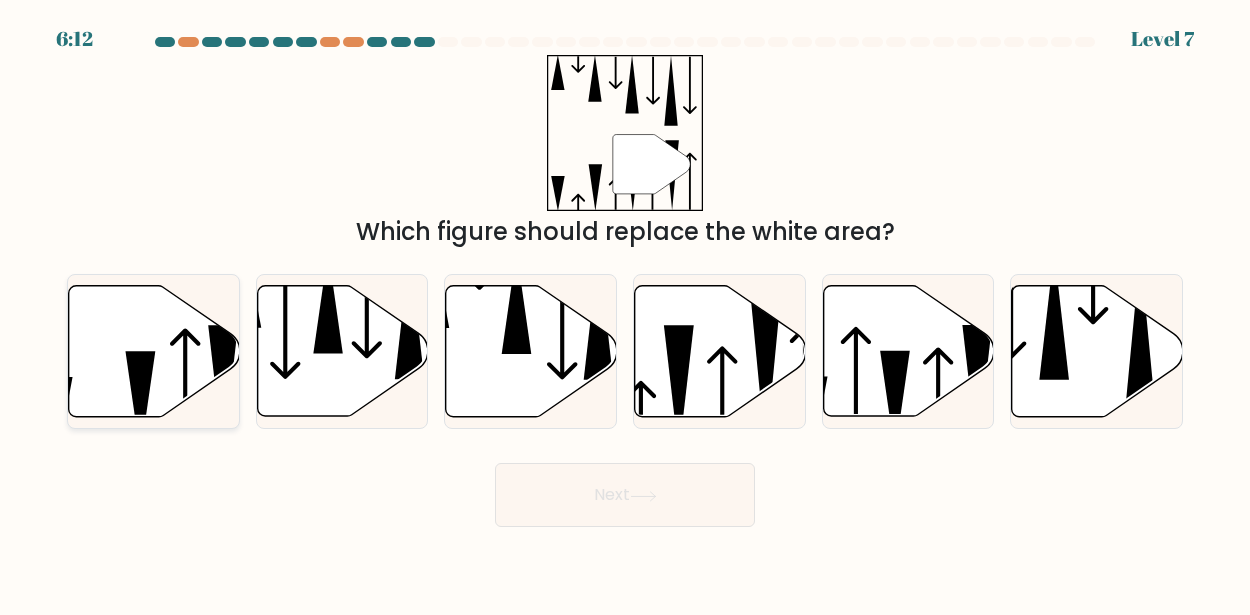 click 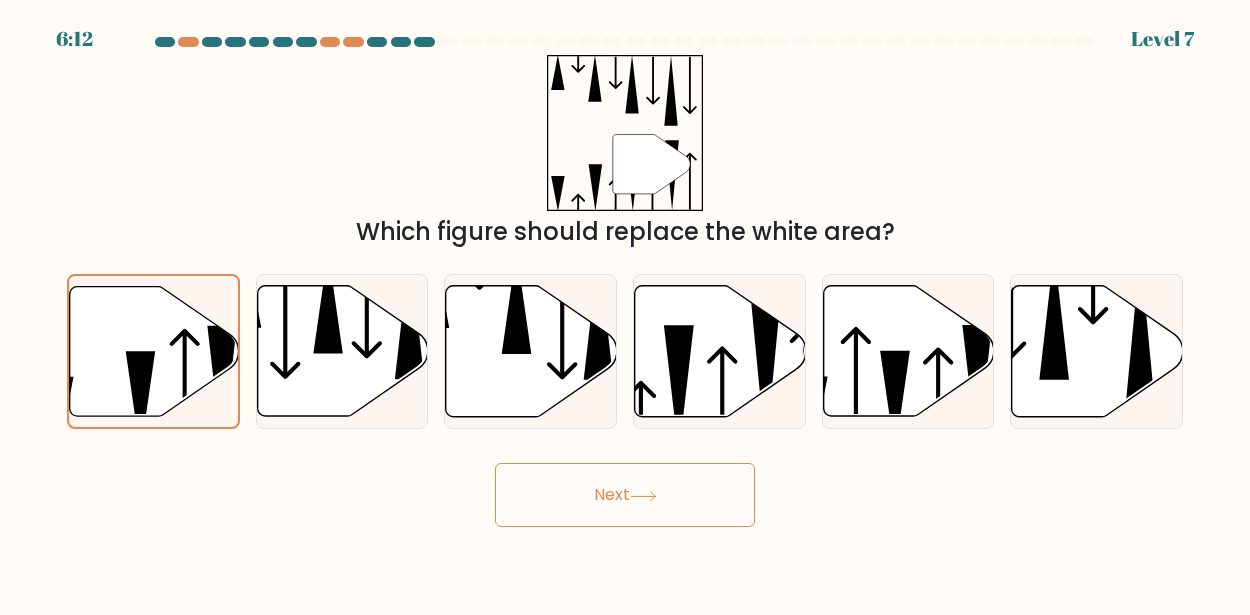 click on "Next" at bounding box center [625, 495] 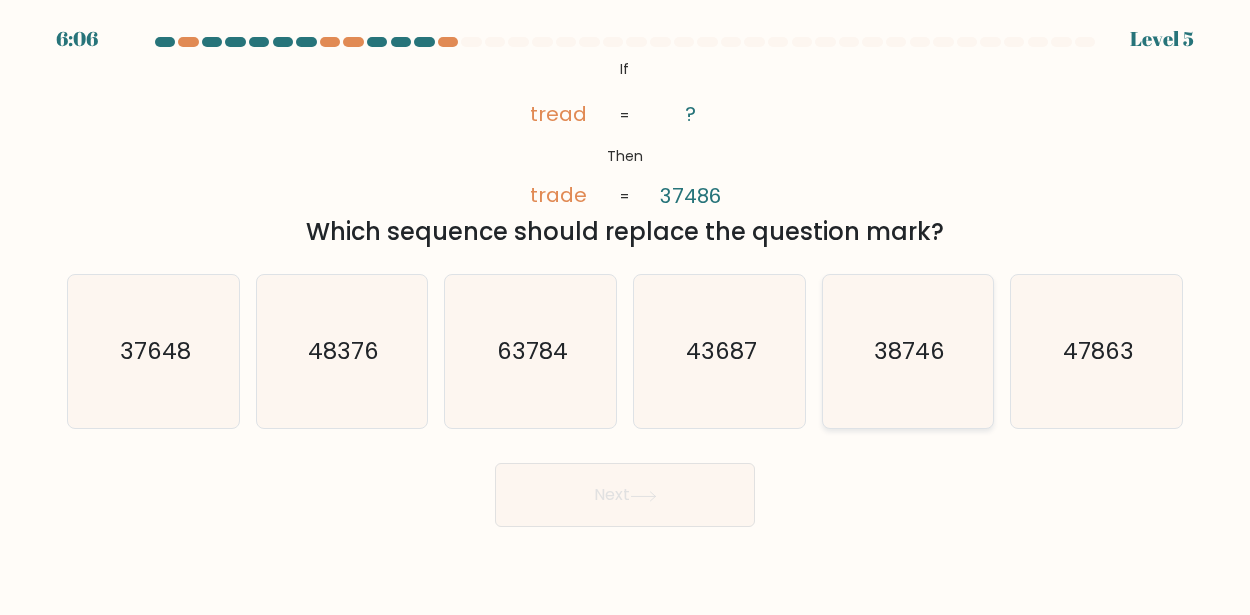 click on "38746" 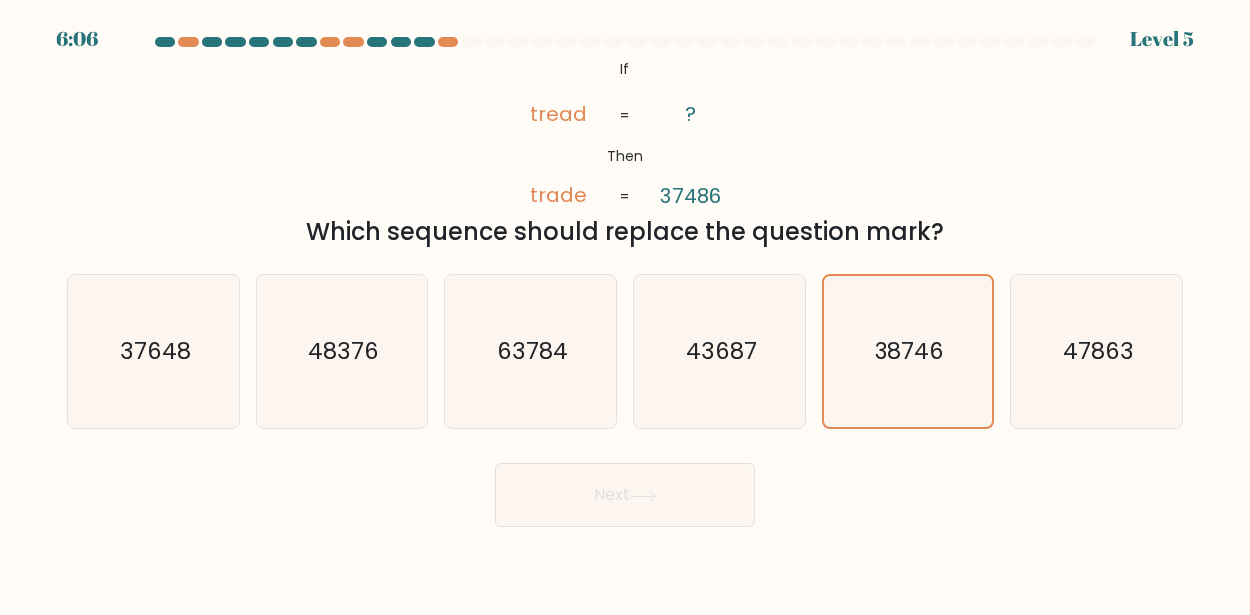 click on "Next" at bounding box center [625, 495] 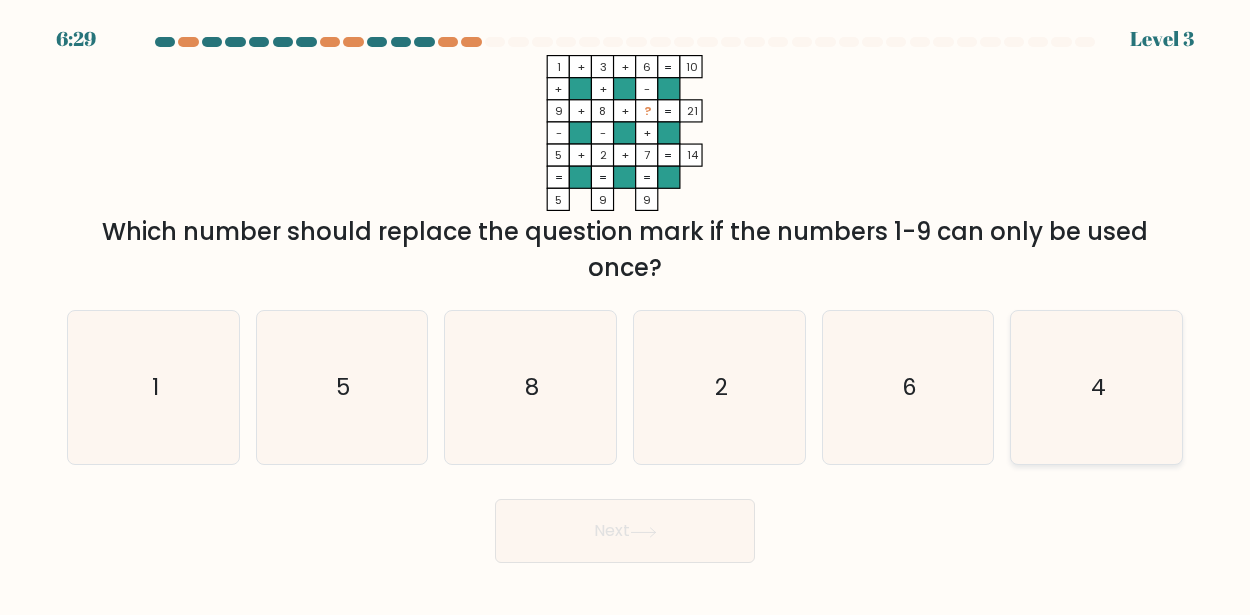 click on "4" 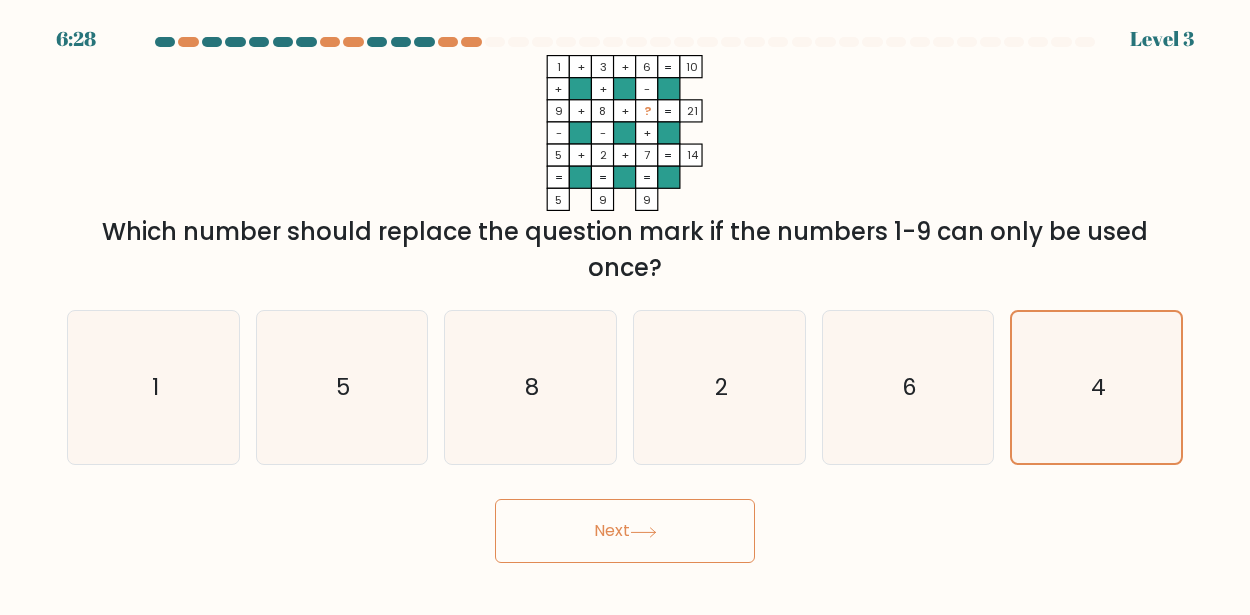 click on "Next" at bounding box center [625, 531] 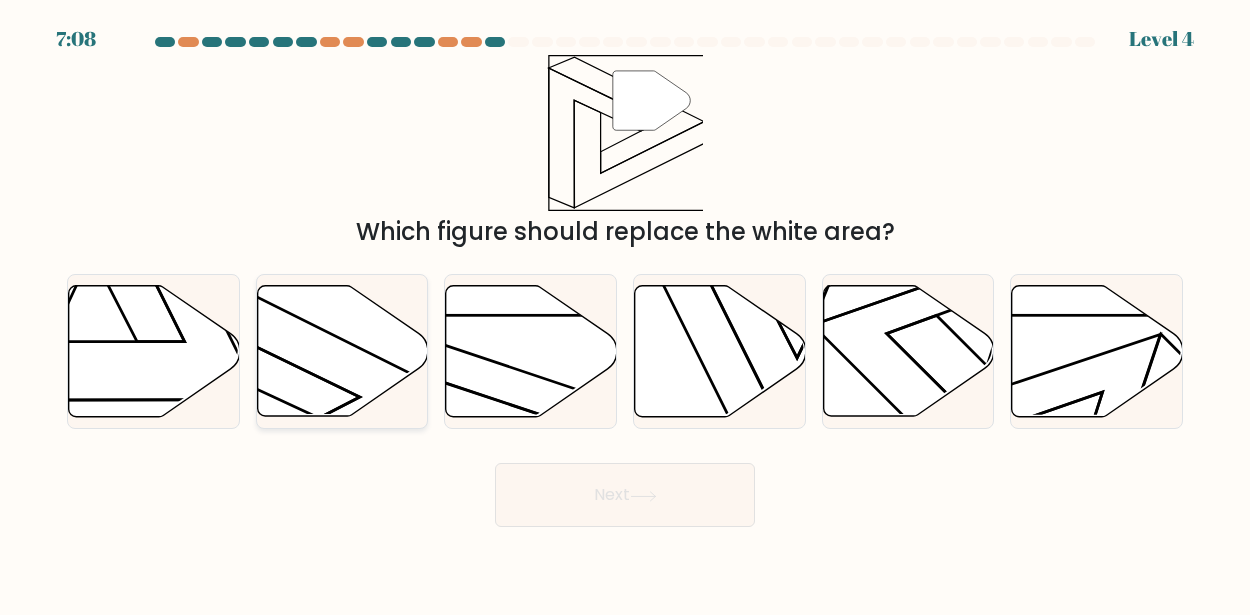 click 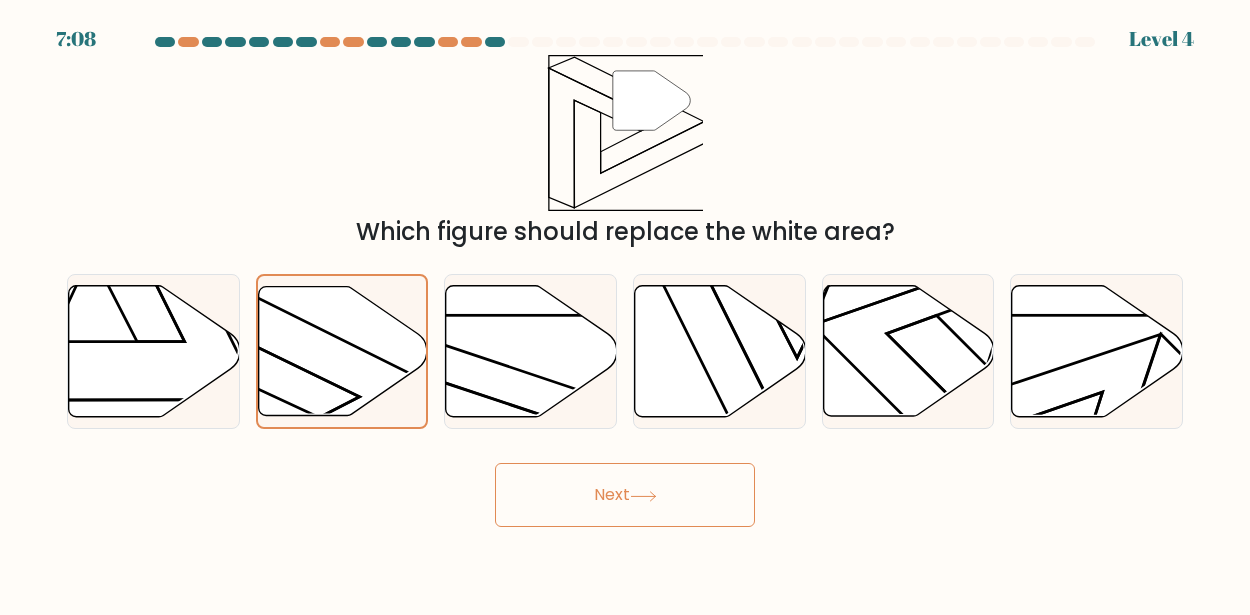 click on "Next" at bounding box center [625, 495] 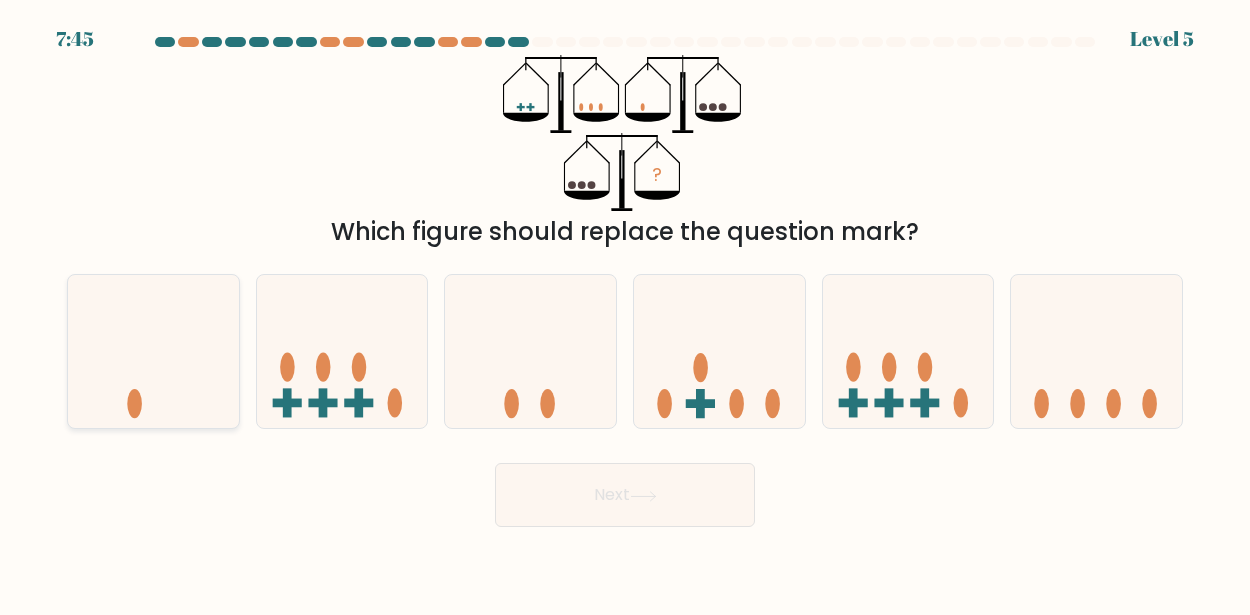 click 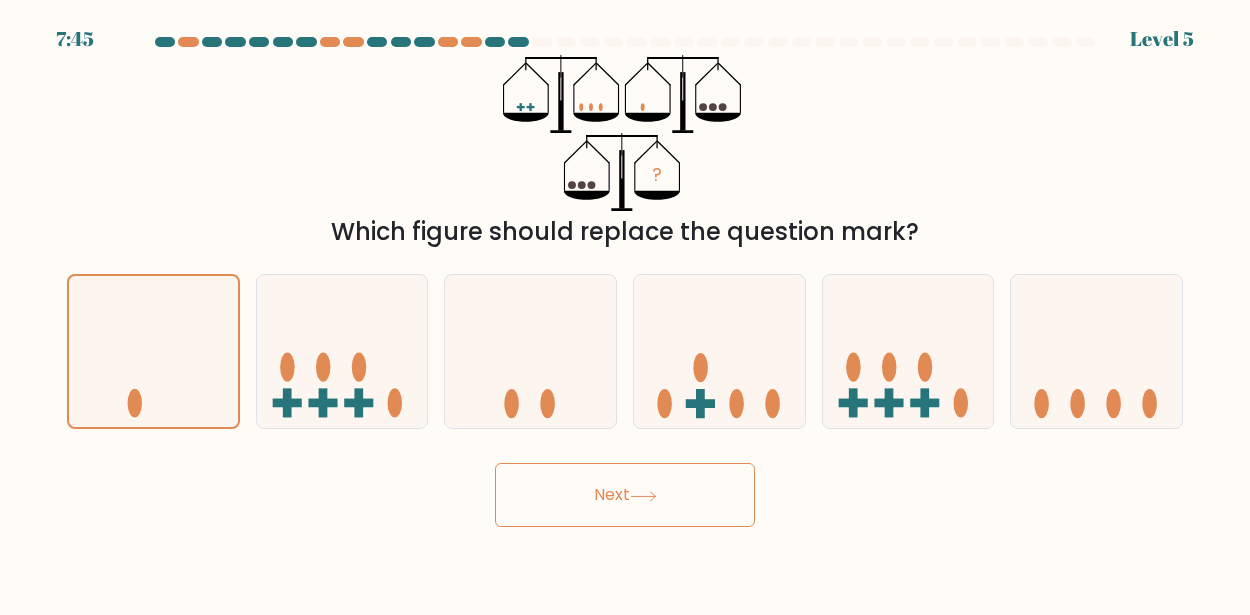 click on "Next" at bounding box center [625, 495] 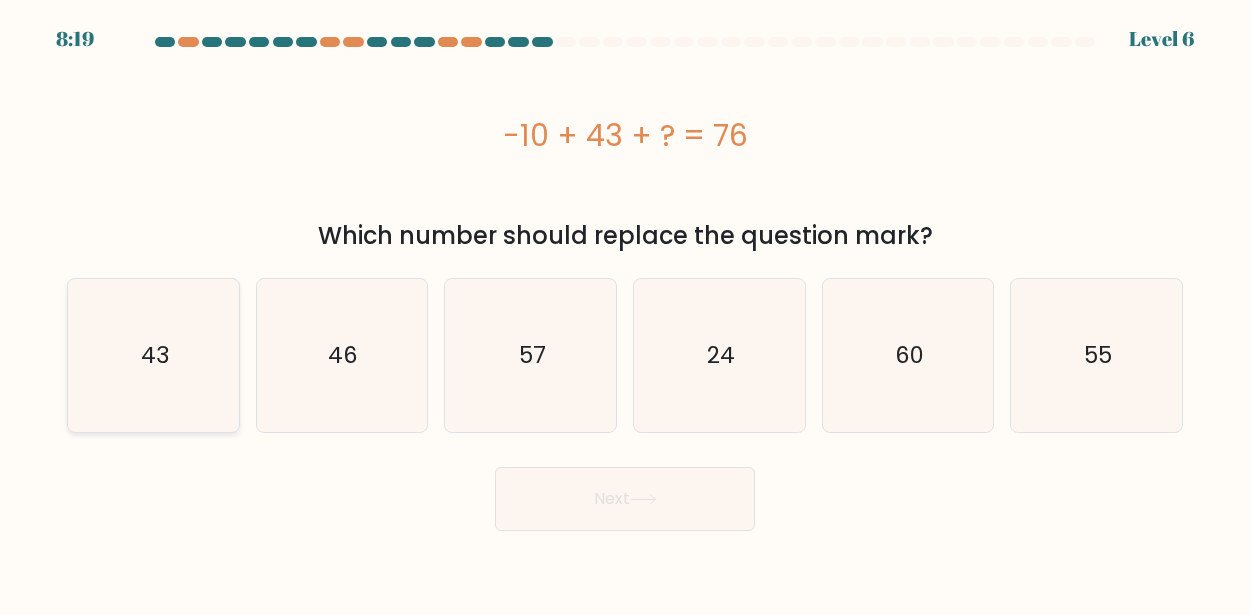 click on "43" 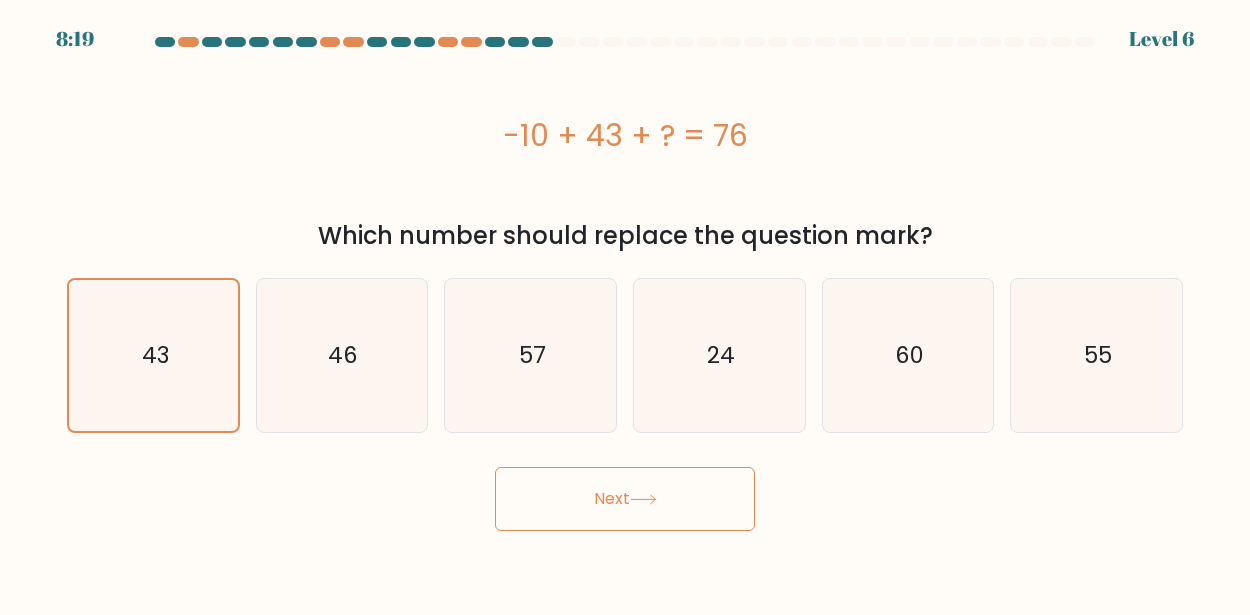 click on "Next" at bounding box center [625, 499] 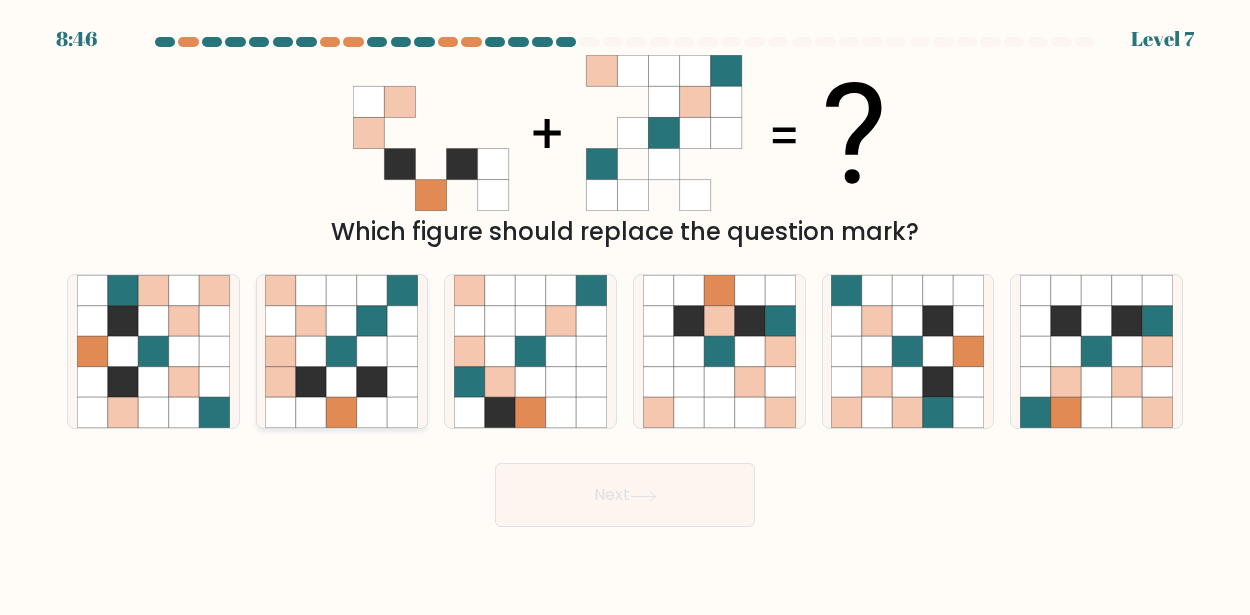 click 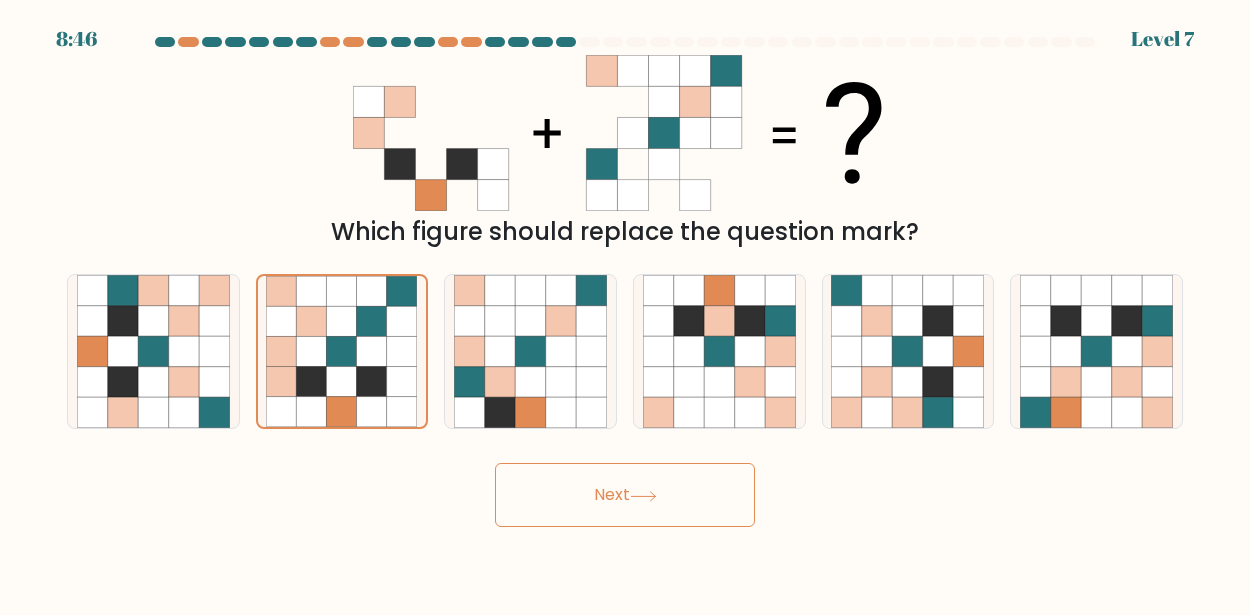 click on "Next" at bounding box center (625, 495) 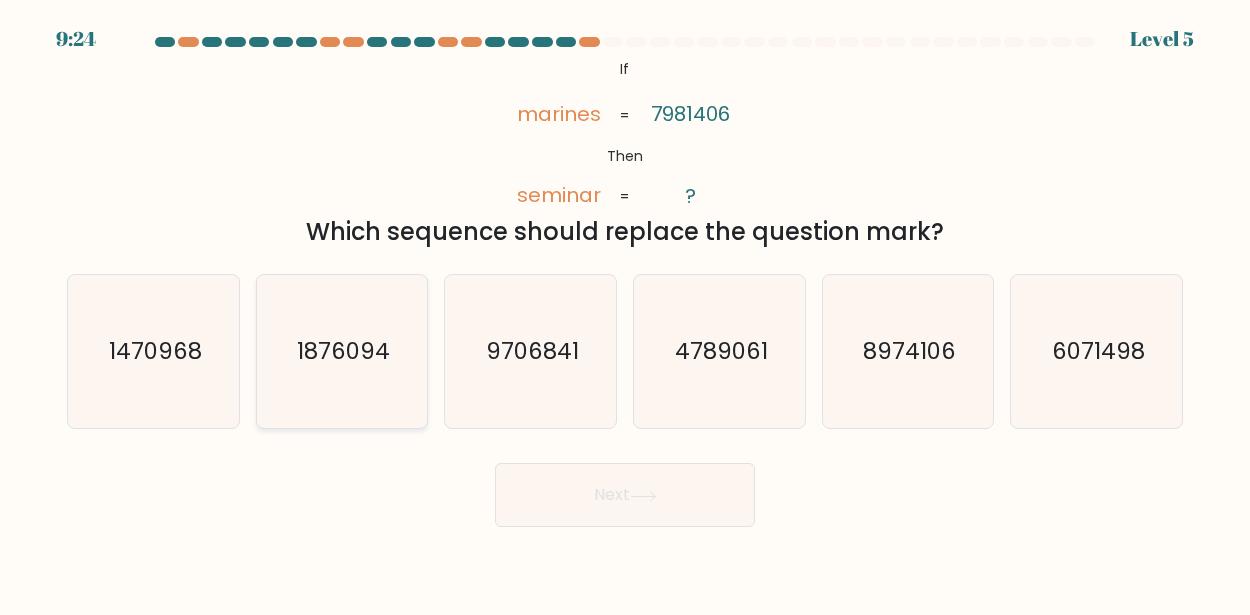 click on "1876094" 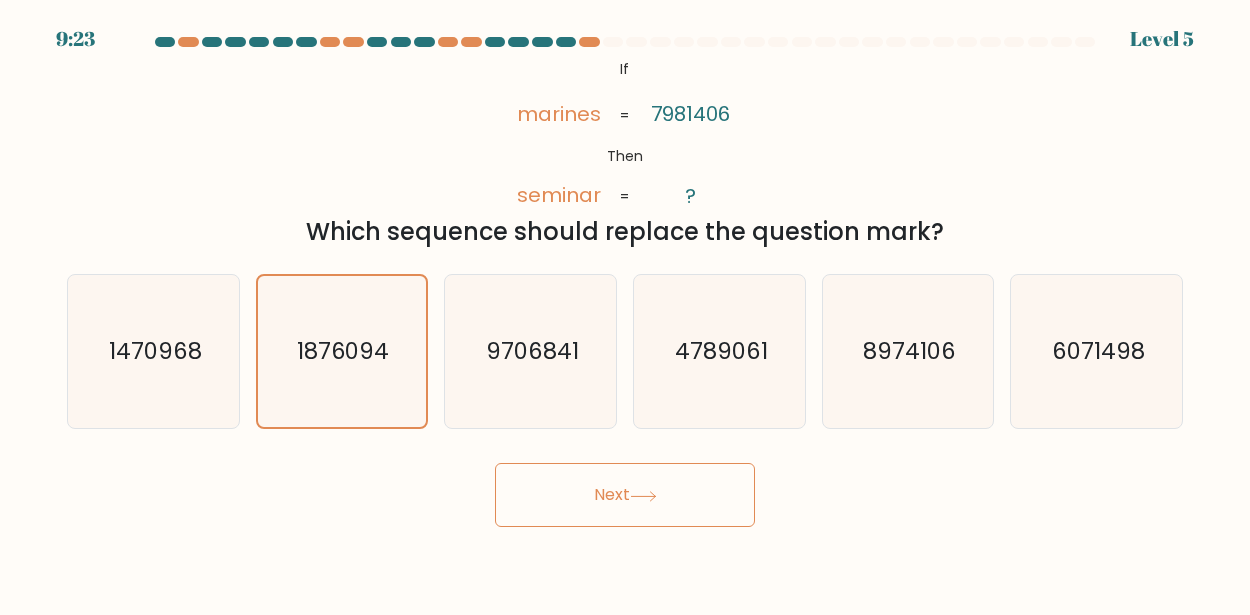 click on "Next" at bounding box center [625, 495] 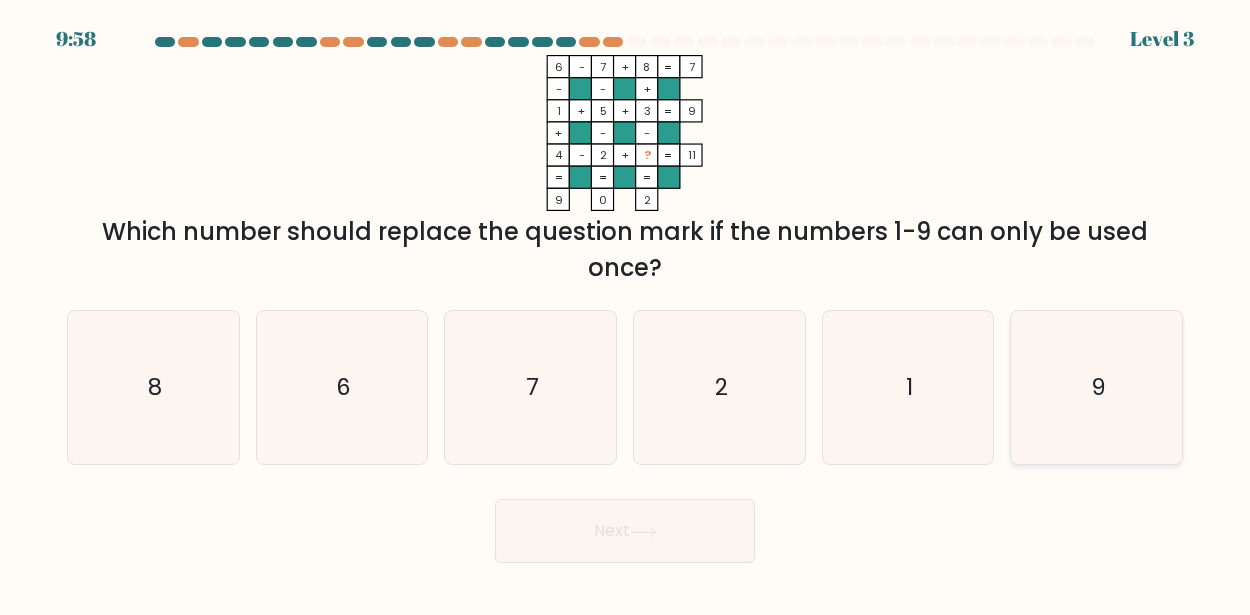 click on "9" 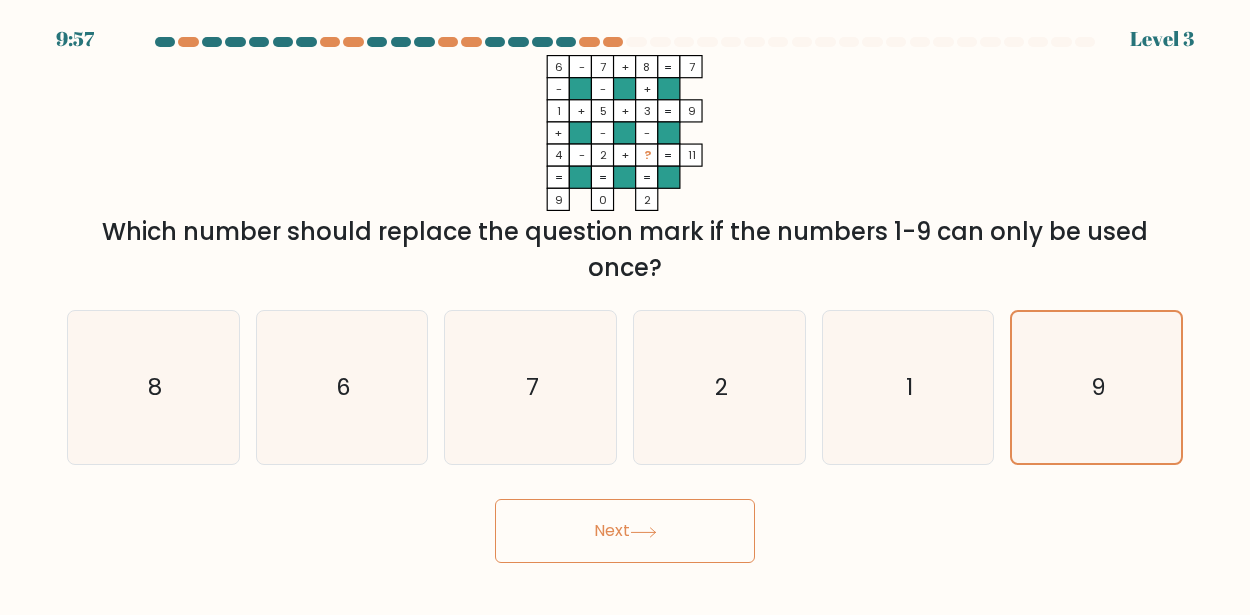 click on "Next" at bounding box center [625, 531] 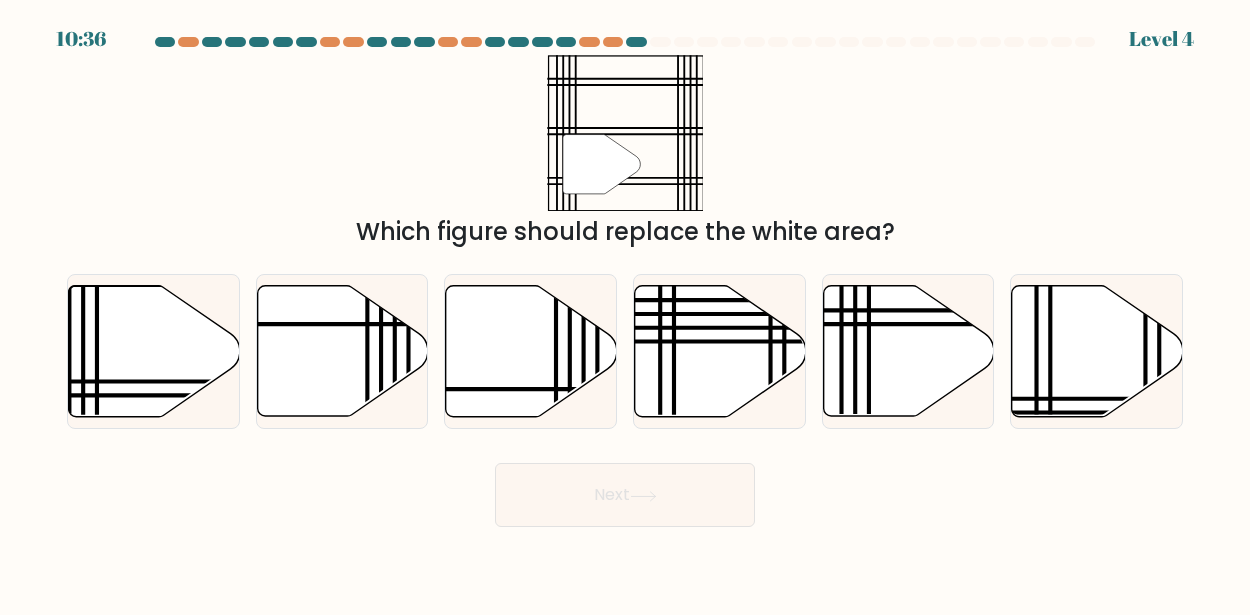 click on "Next" at bounding box center [625, 490] 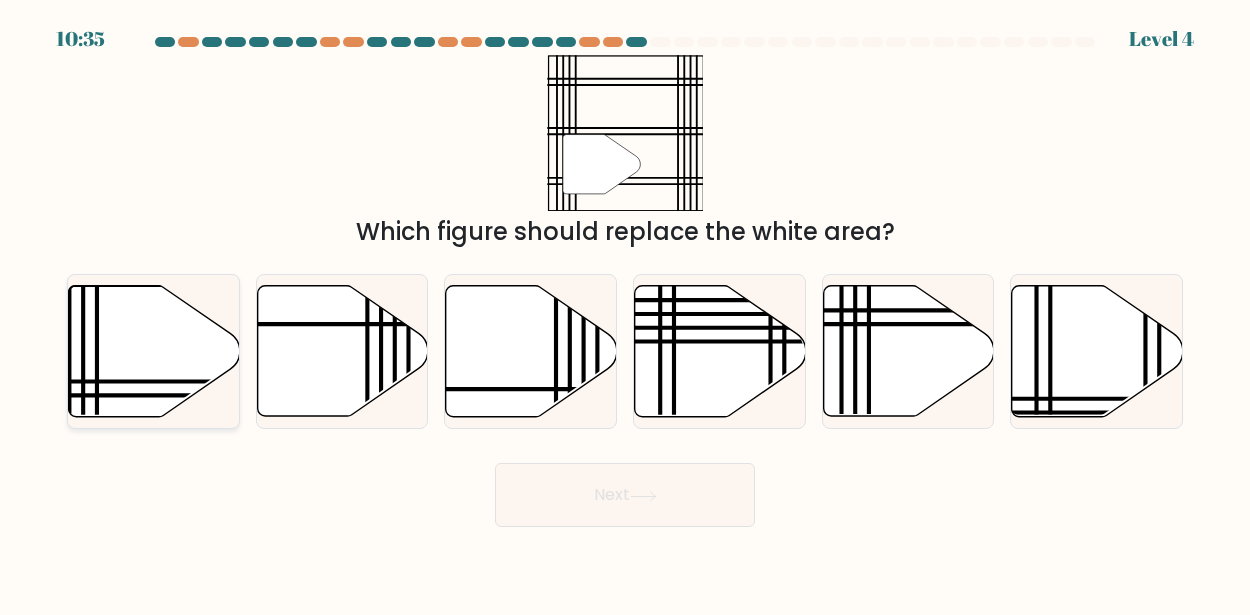 click 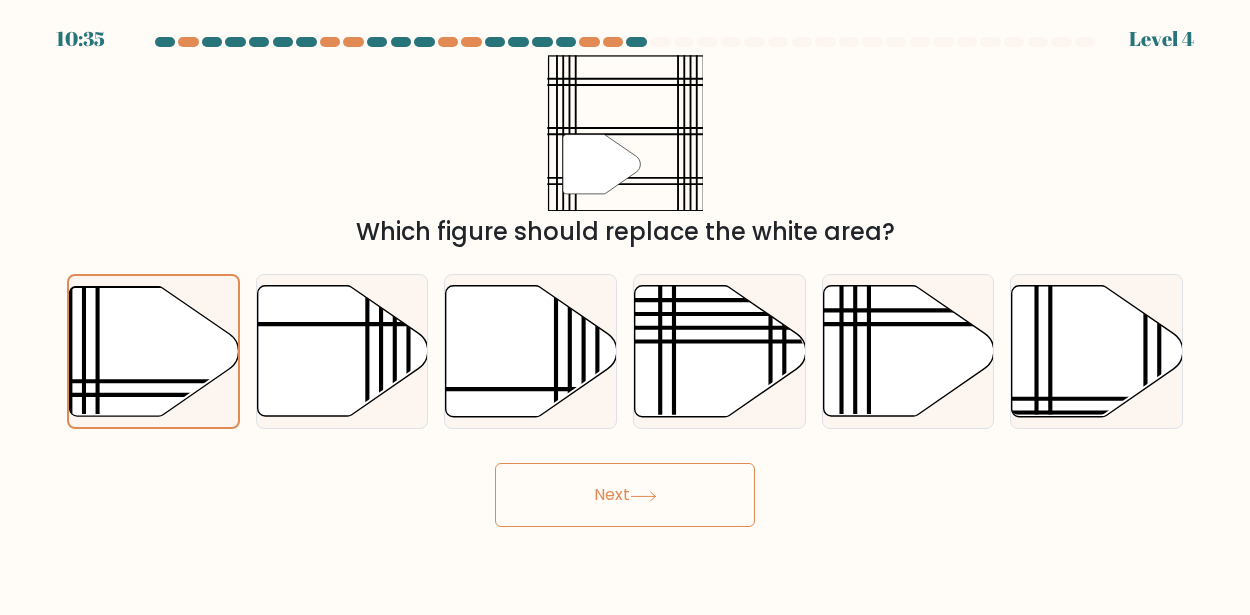 click on "Next" at bounding box center (625, 495) 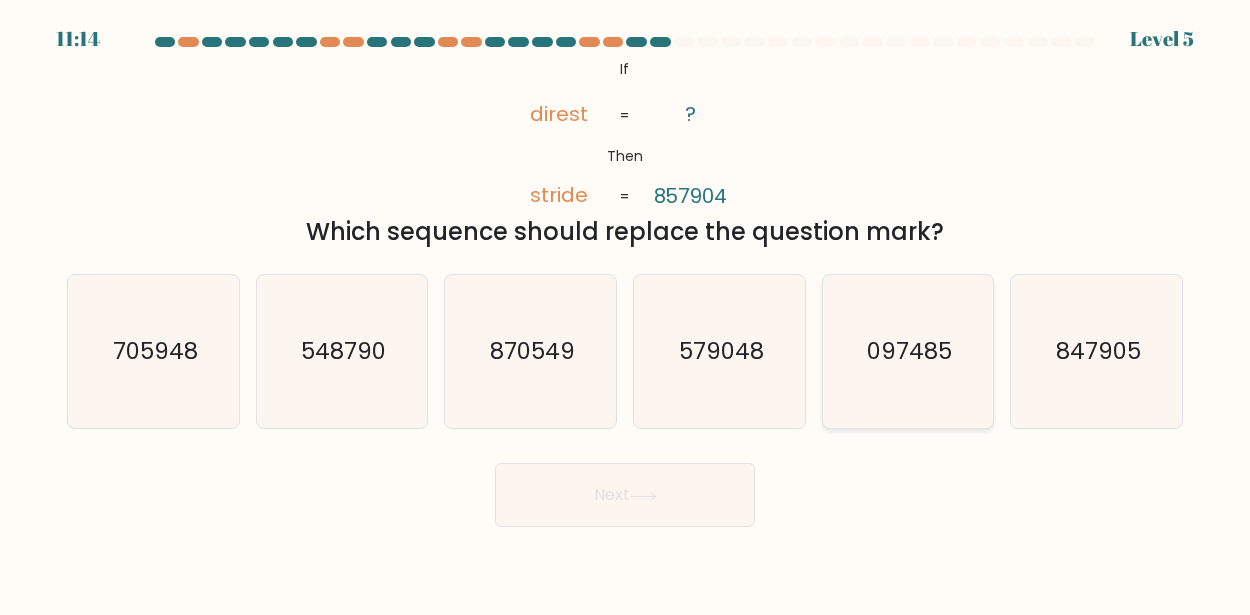 click on "097485" 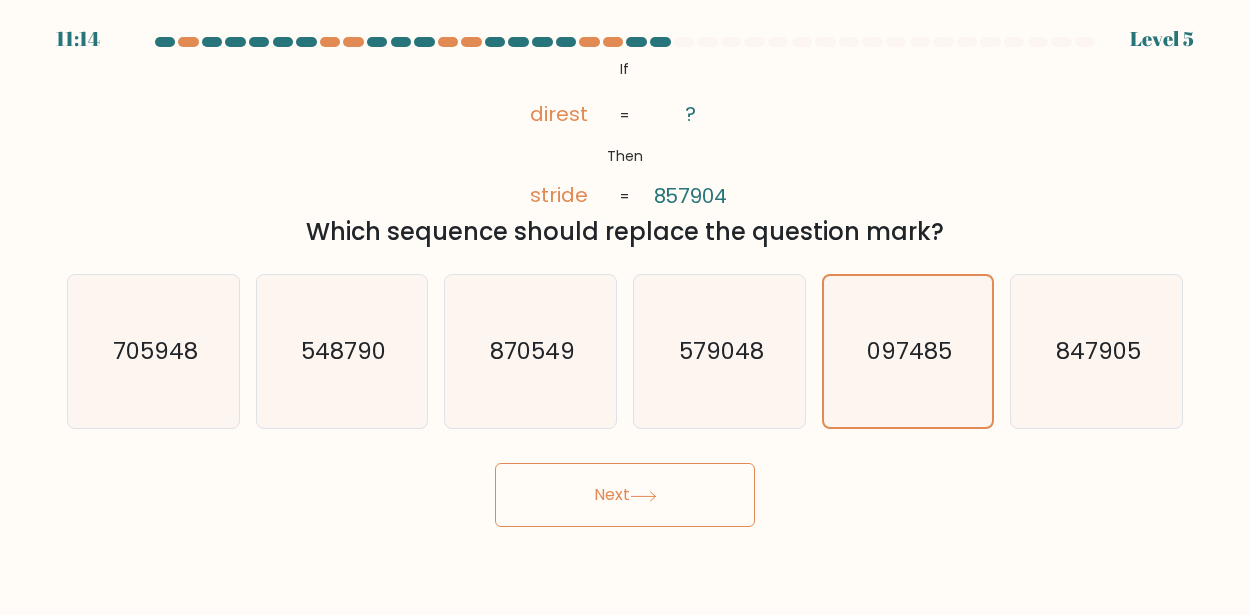 click on "Next" at bounding box center (625, 495) 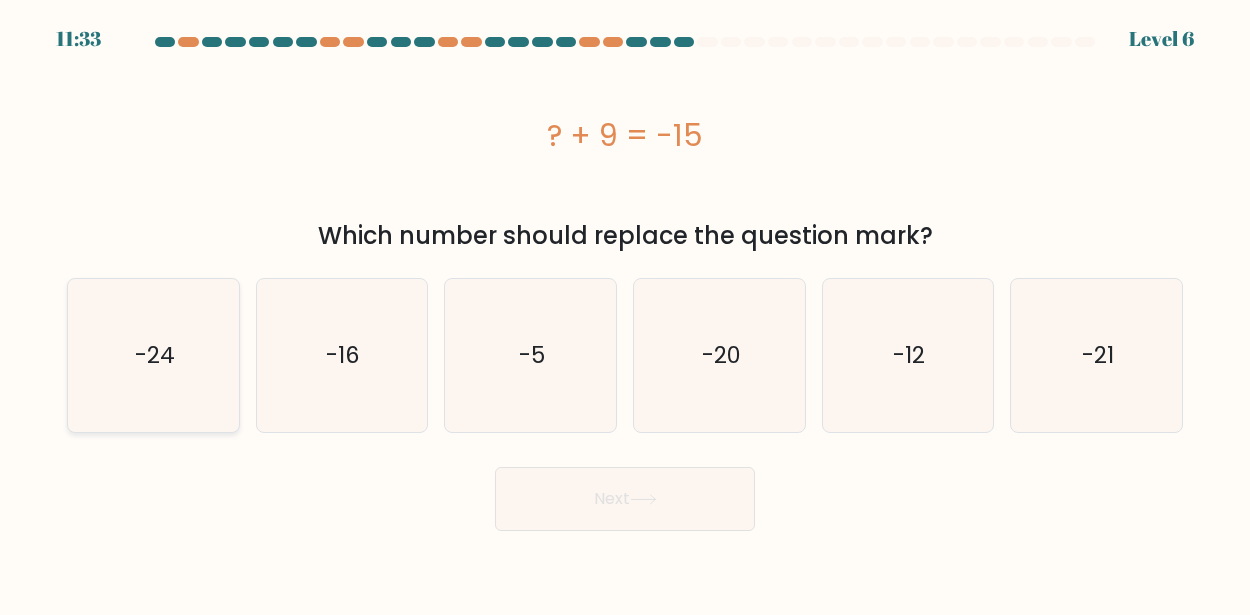 click on "-24" 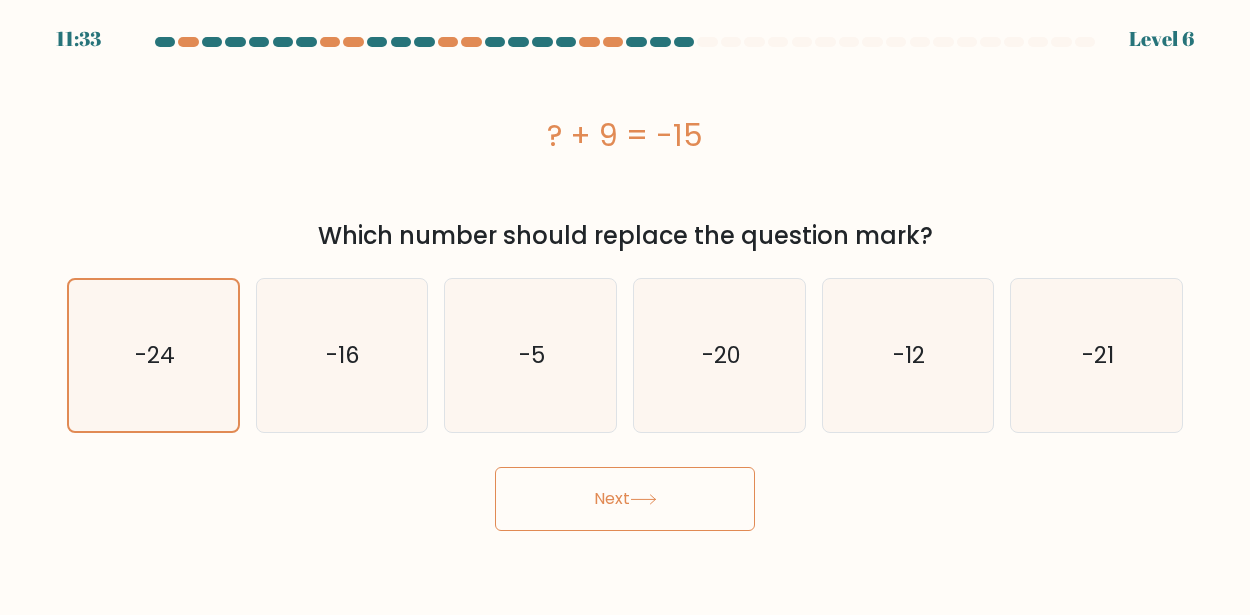 click on "Next" at bounding box center (625, 499) 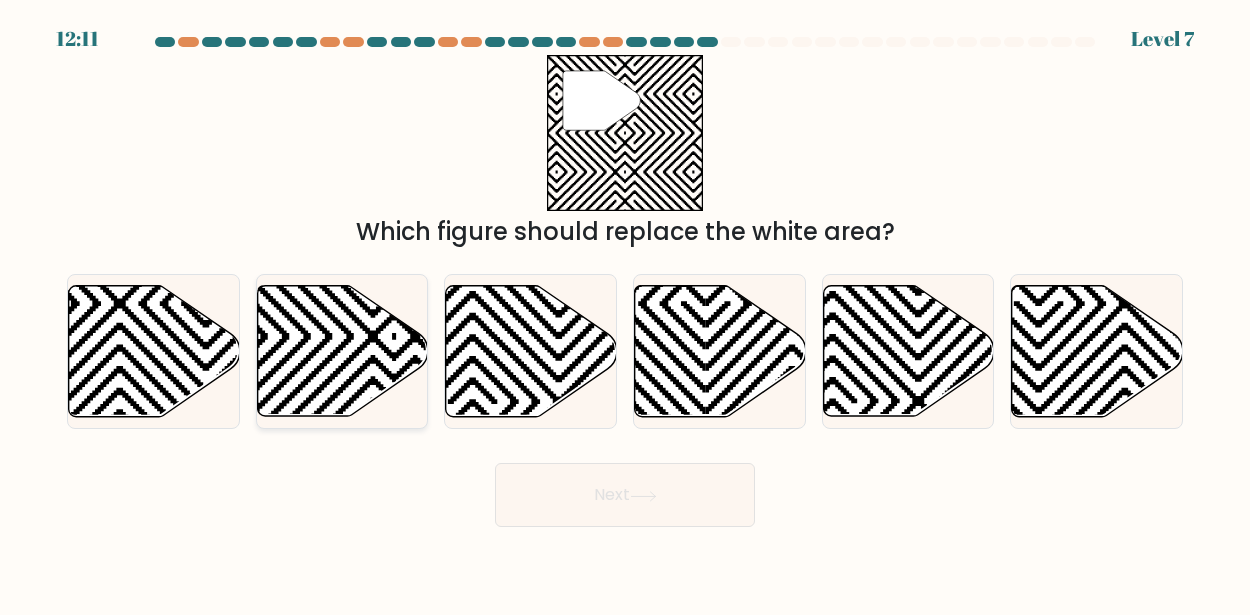 click 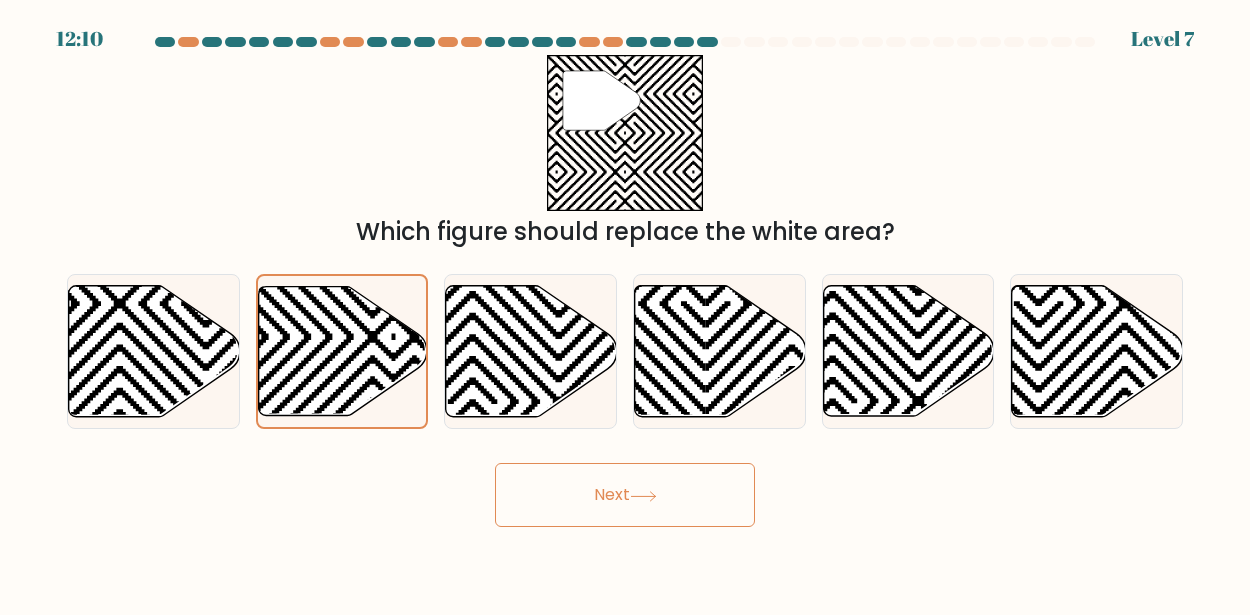 click 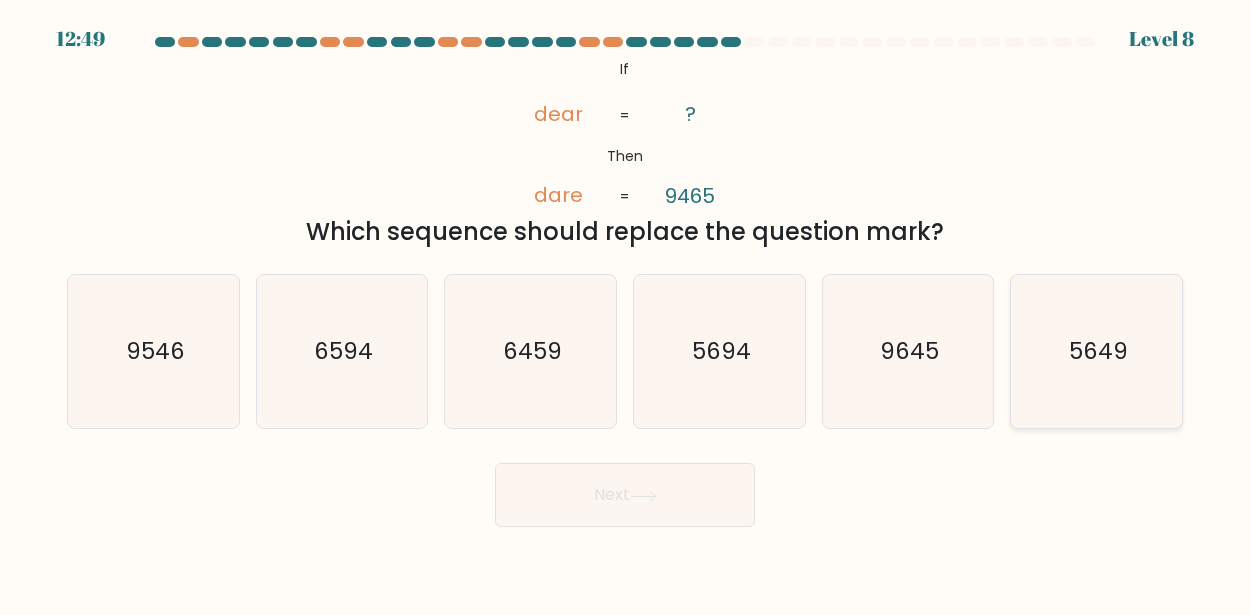 click on "5649" 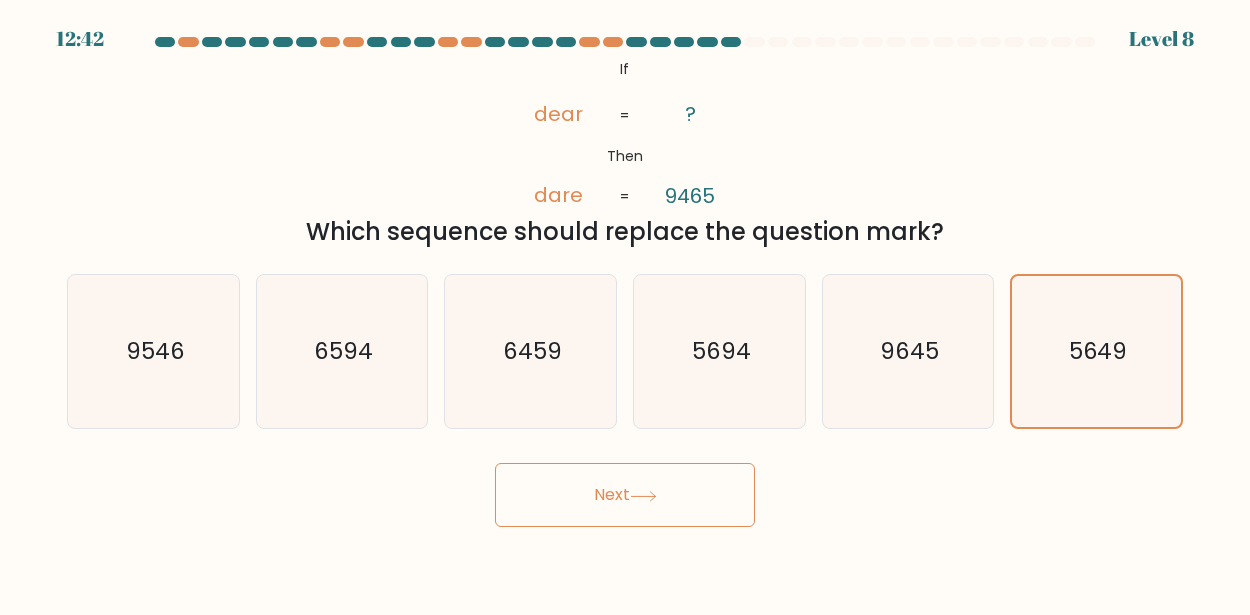 click on "Next" at bounding box center [625, 495] 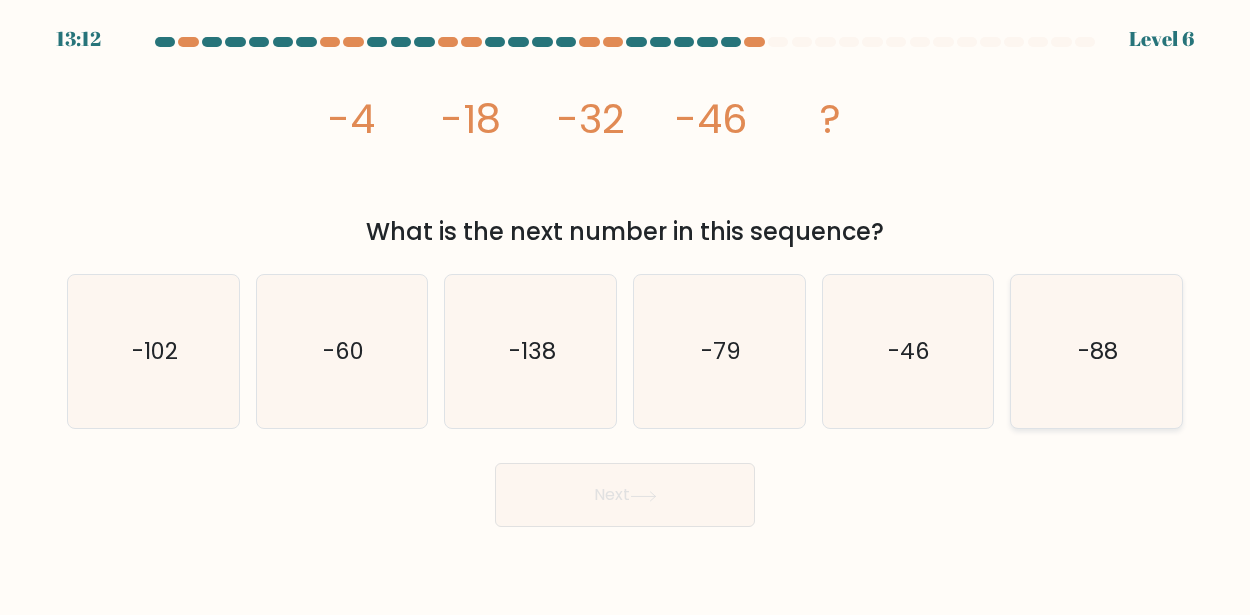 click on "-88" 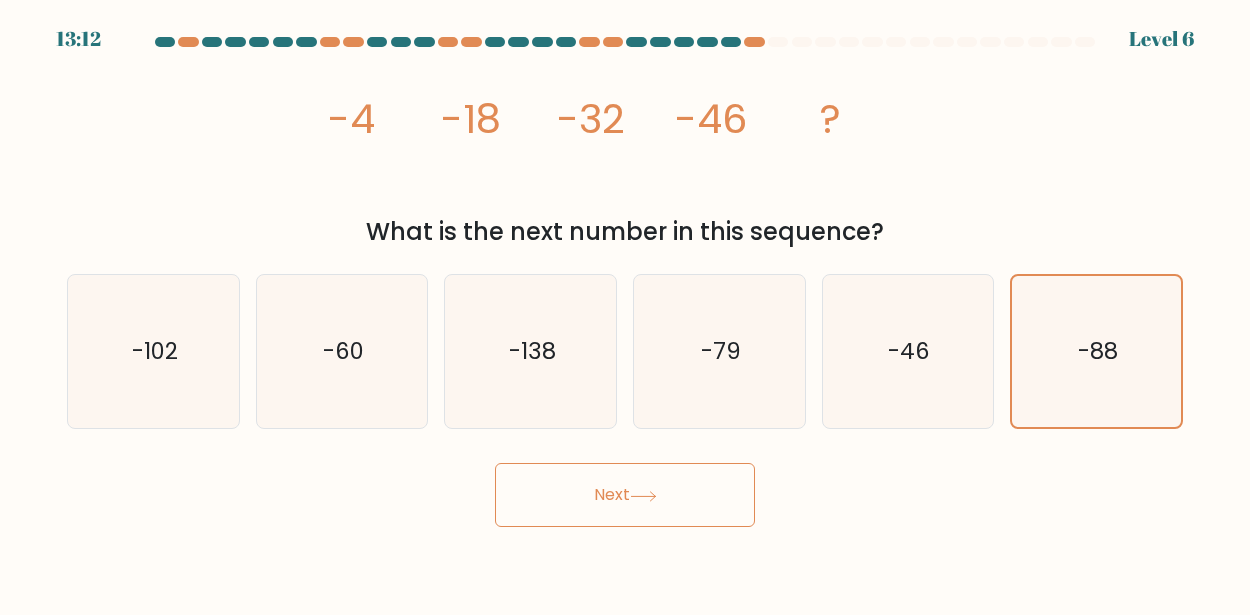 click on "Next" at bounding box center (625, 495) 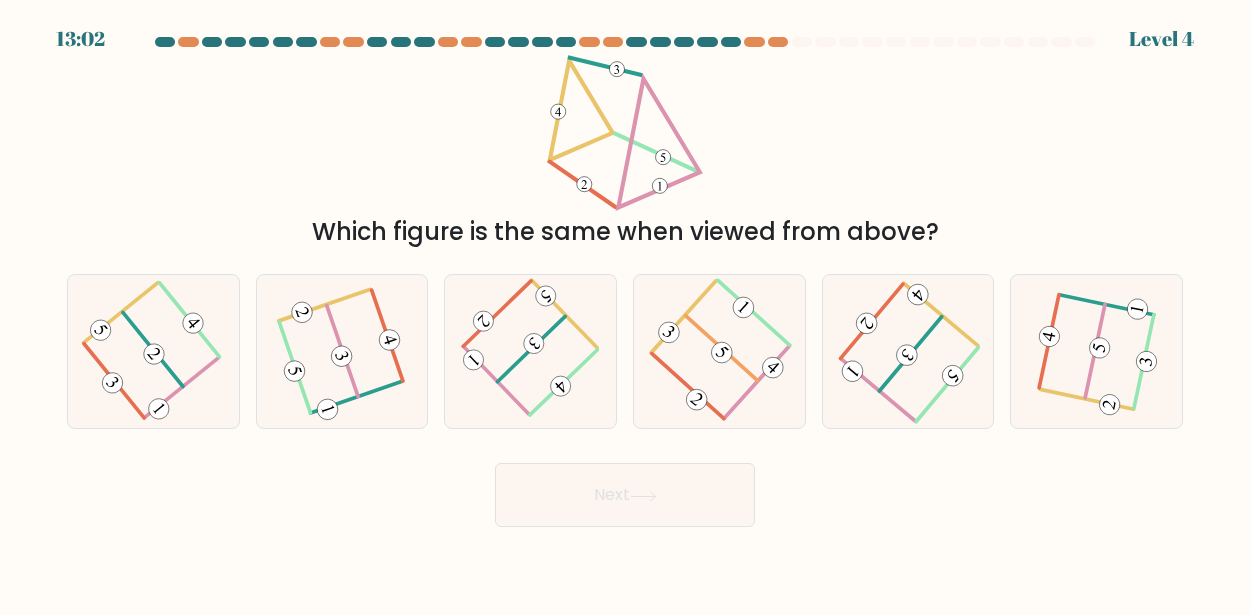 type 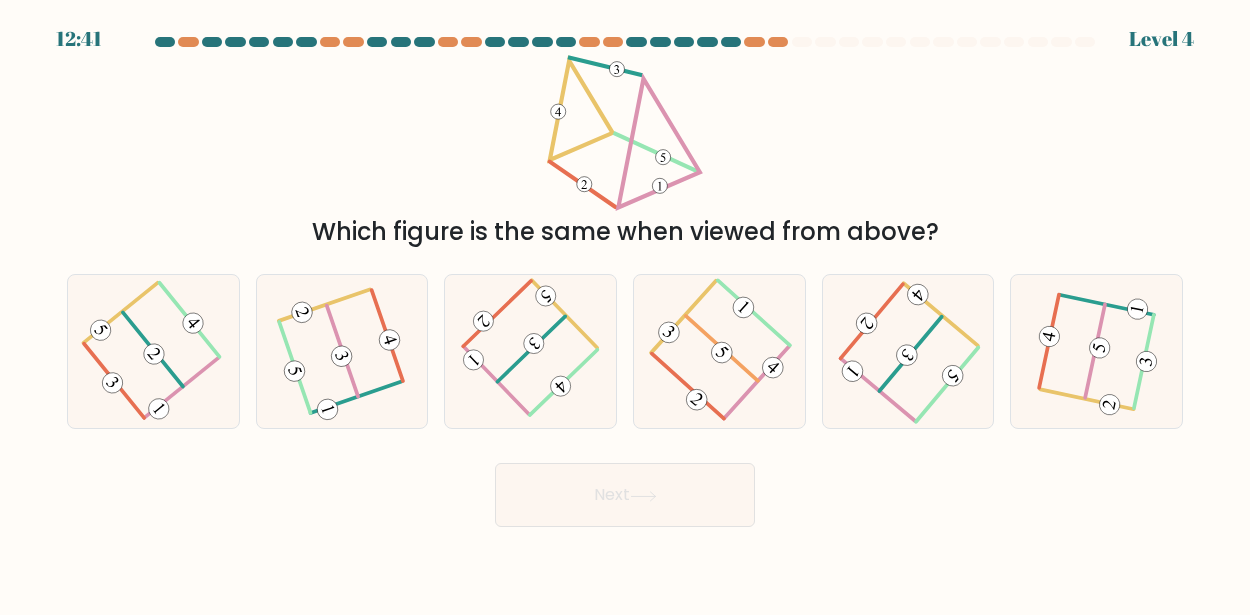 click on "Next" at bounding box center [625, 495] 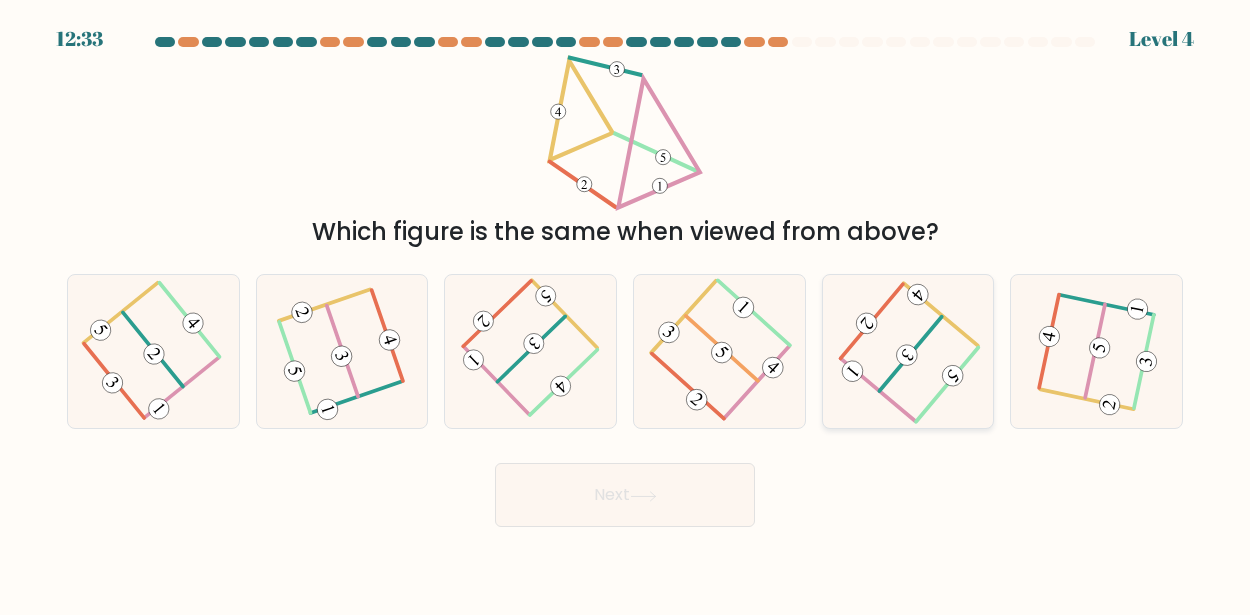 click 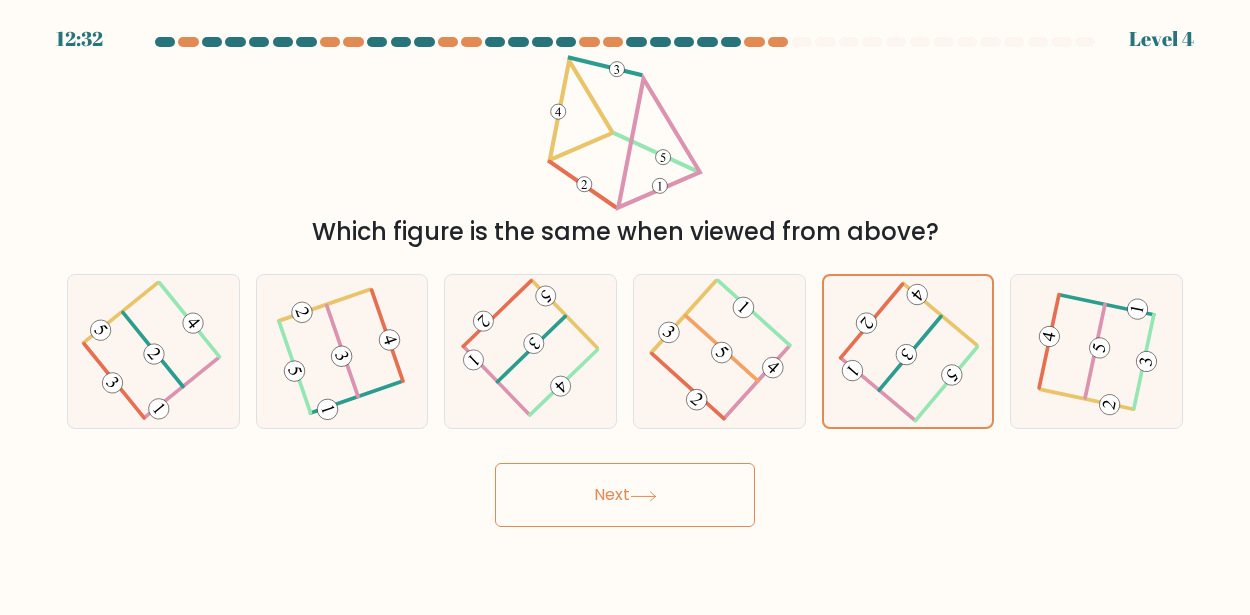 click on "Next" at bounding box center [625, 495] 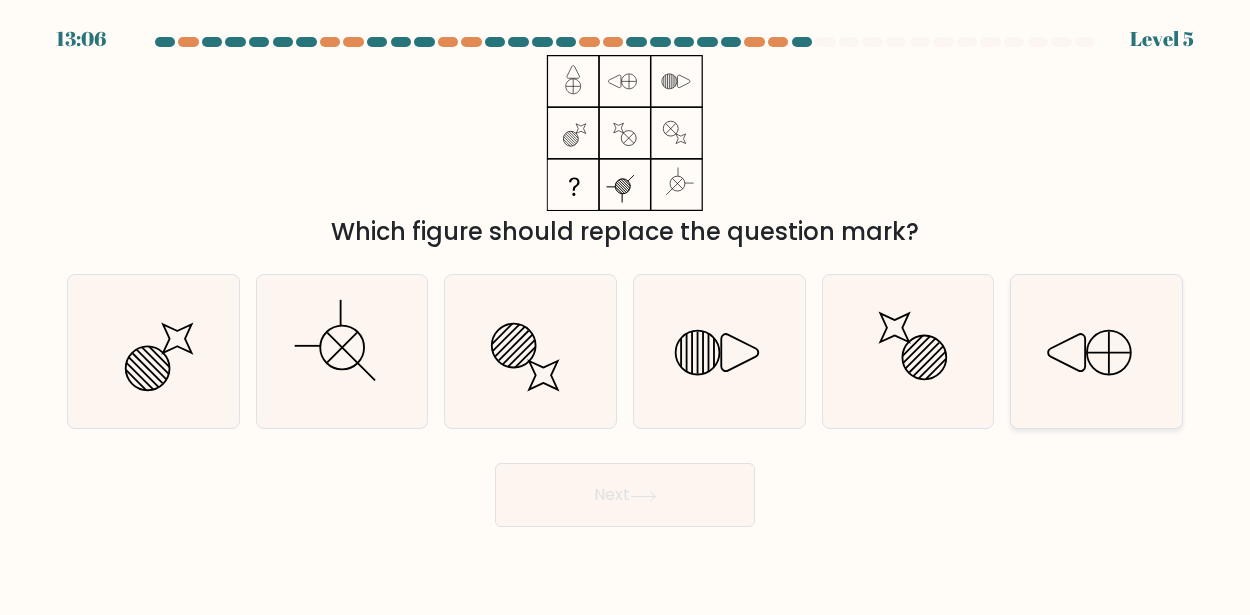 click 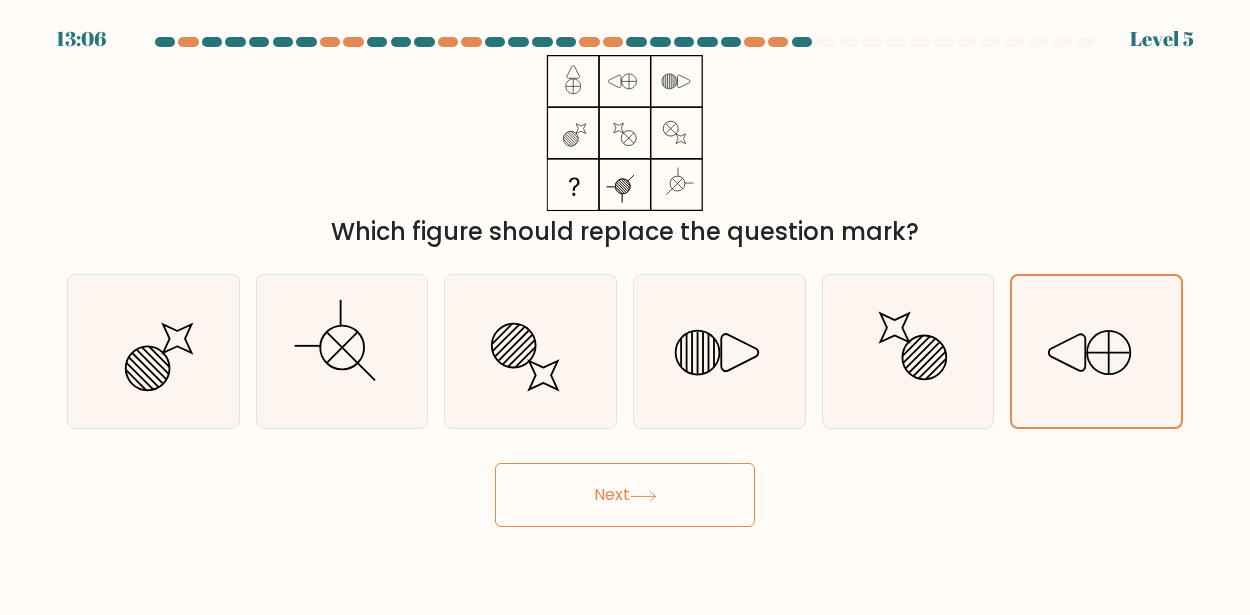 click on "Next" at bounding box center [625, 495] 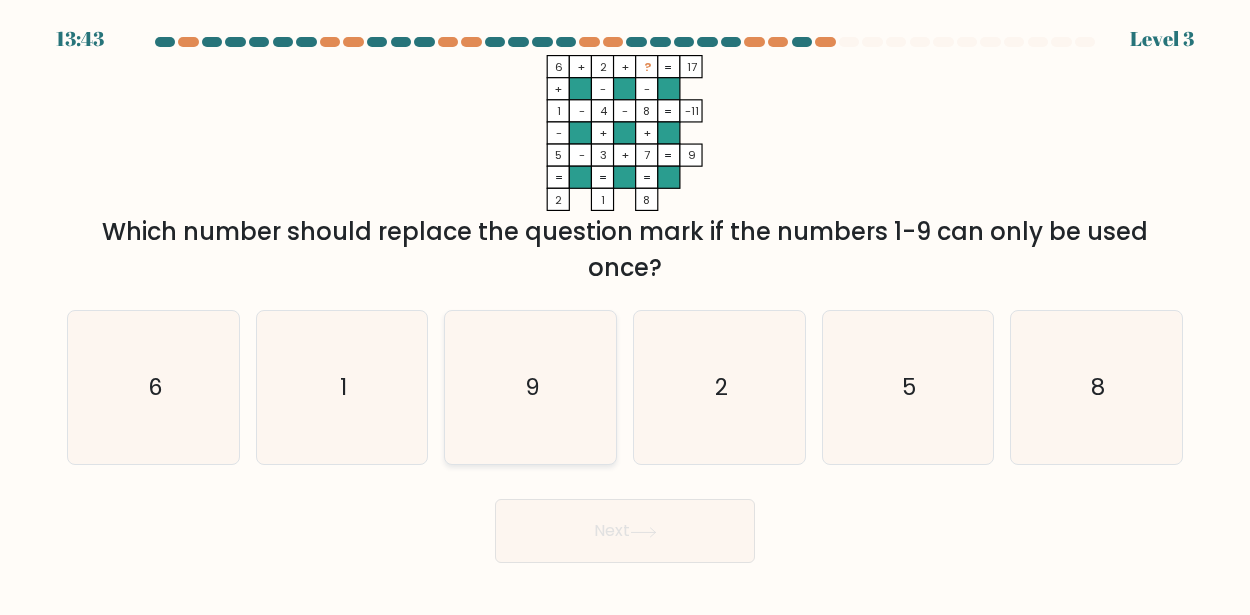 click on "9" 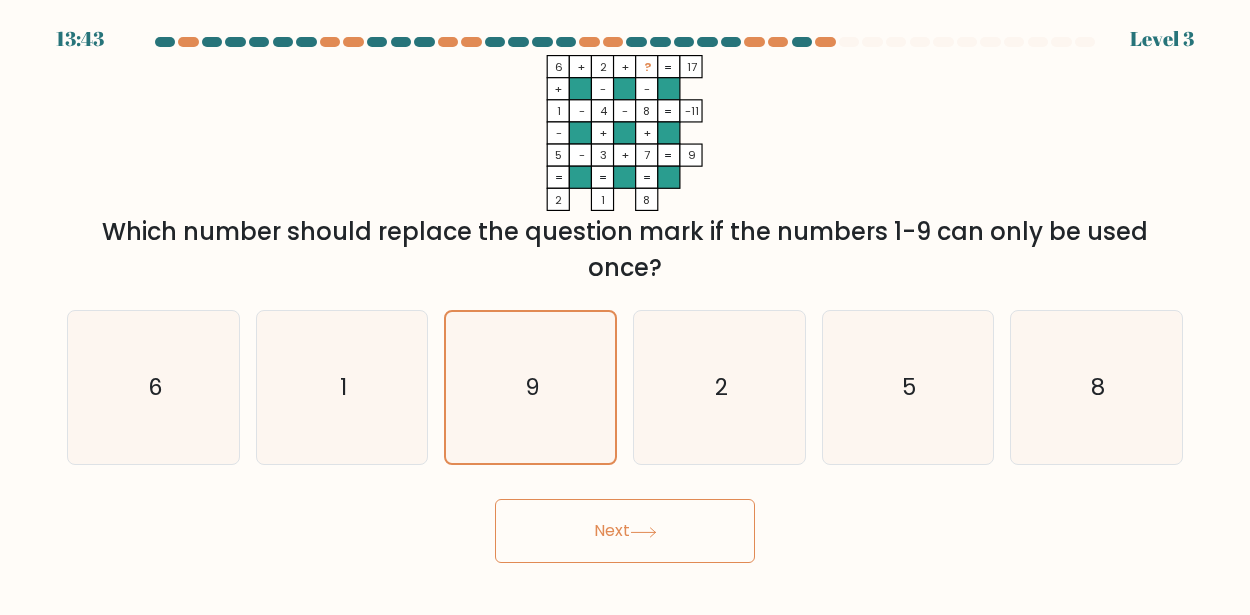 click on "Next" at bounding box center (625, 531) 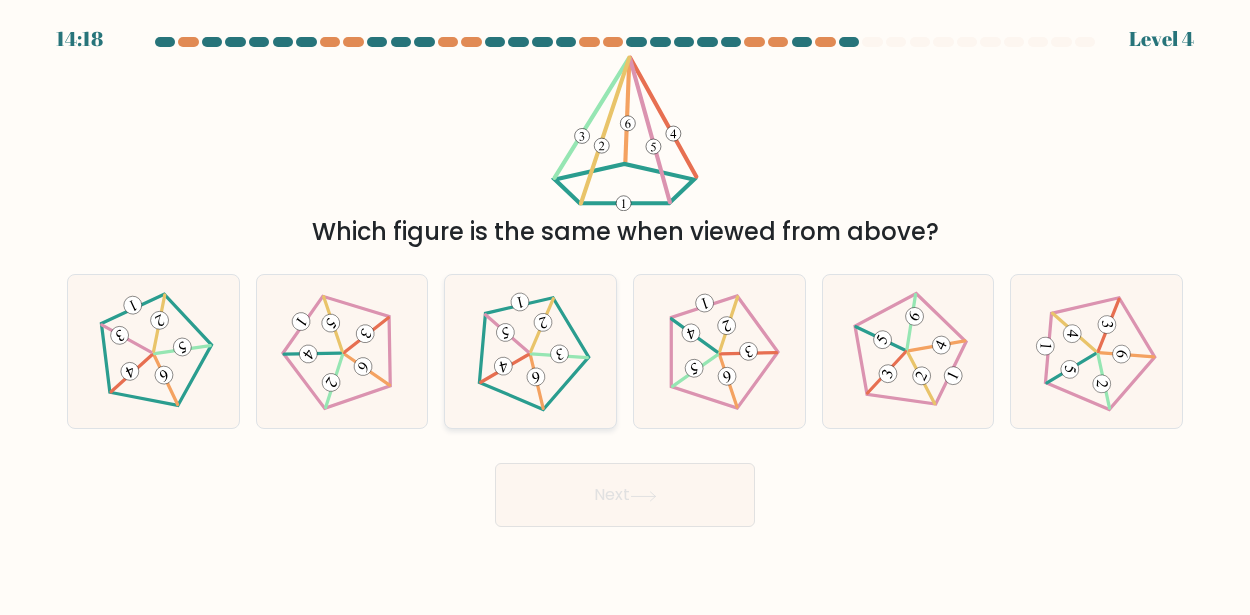 click 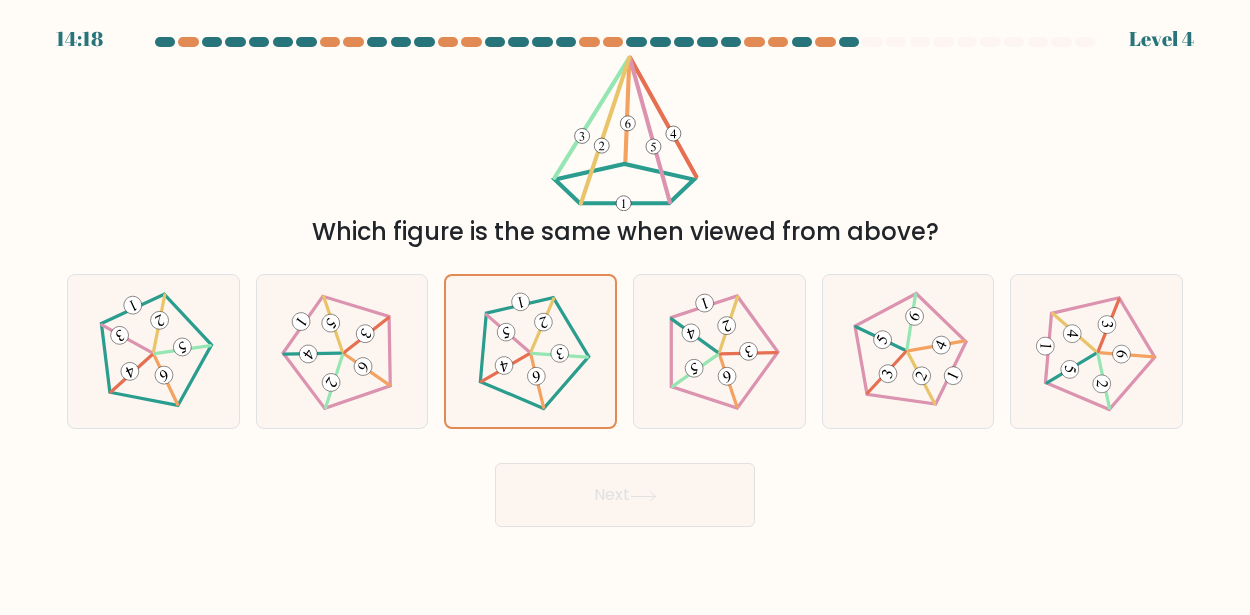 click on "Next" at bounding box center (625, 495) 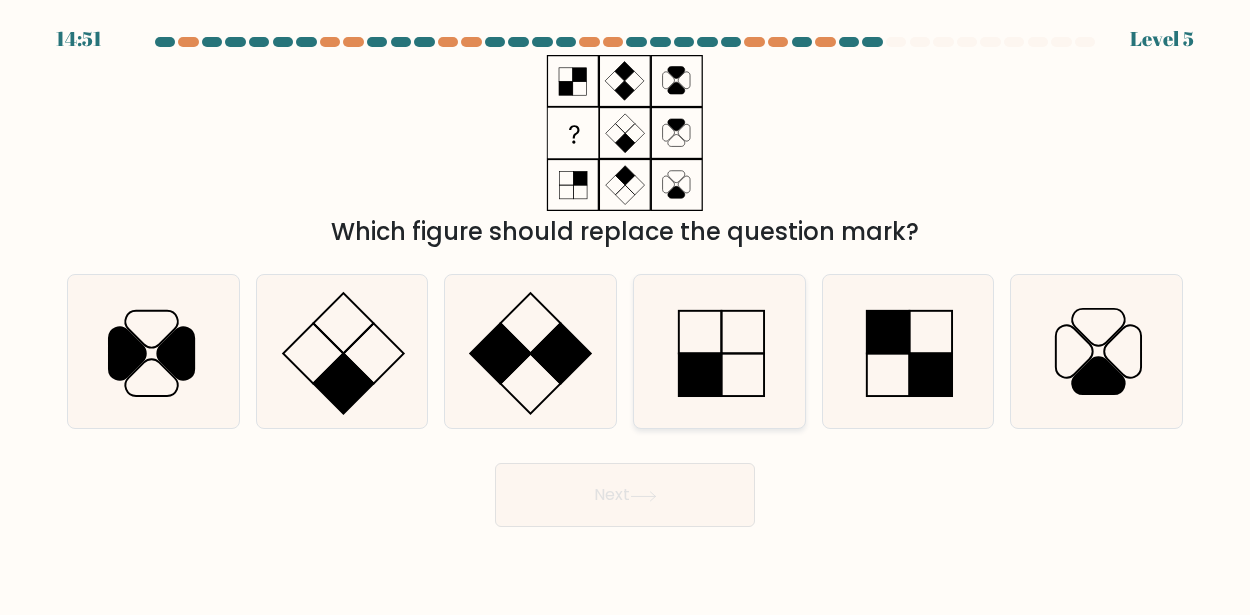 click 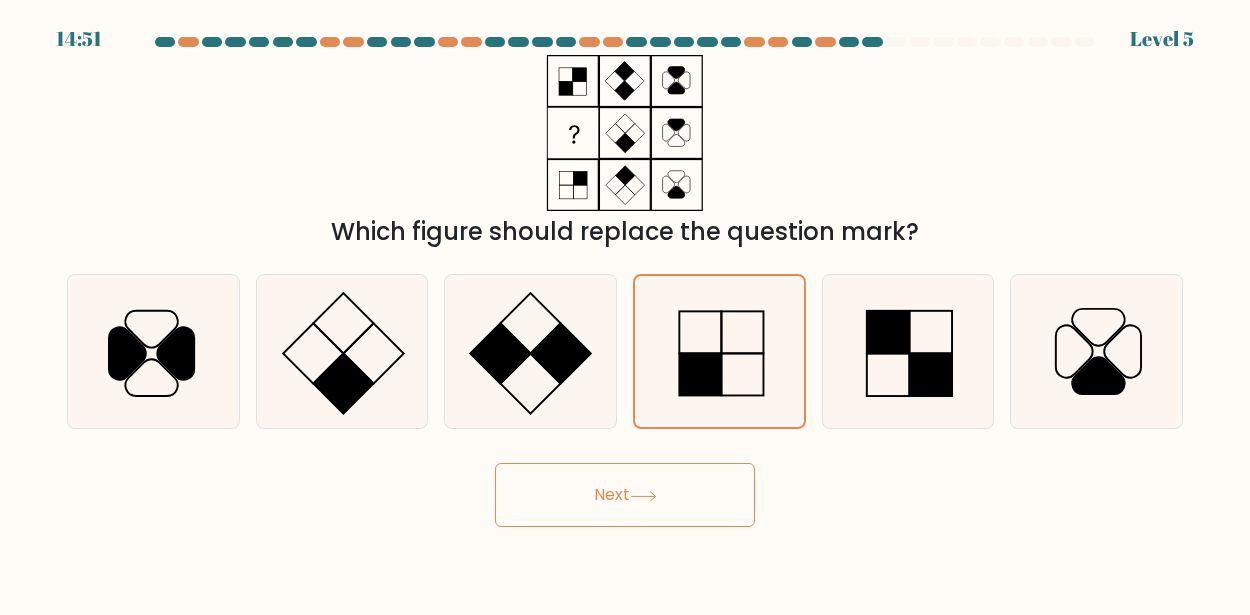 click on "Next" at bounding box center [625, 495] 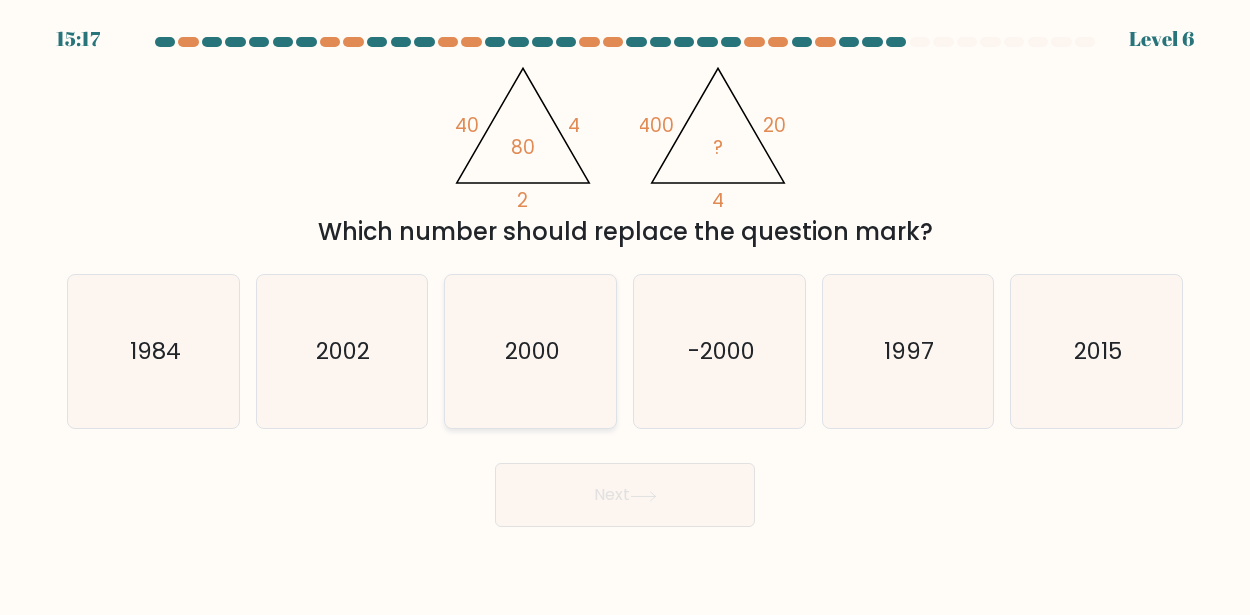 click on "2000" 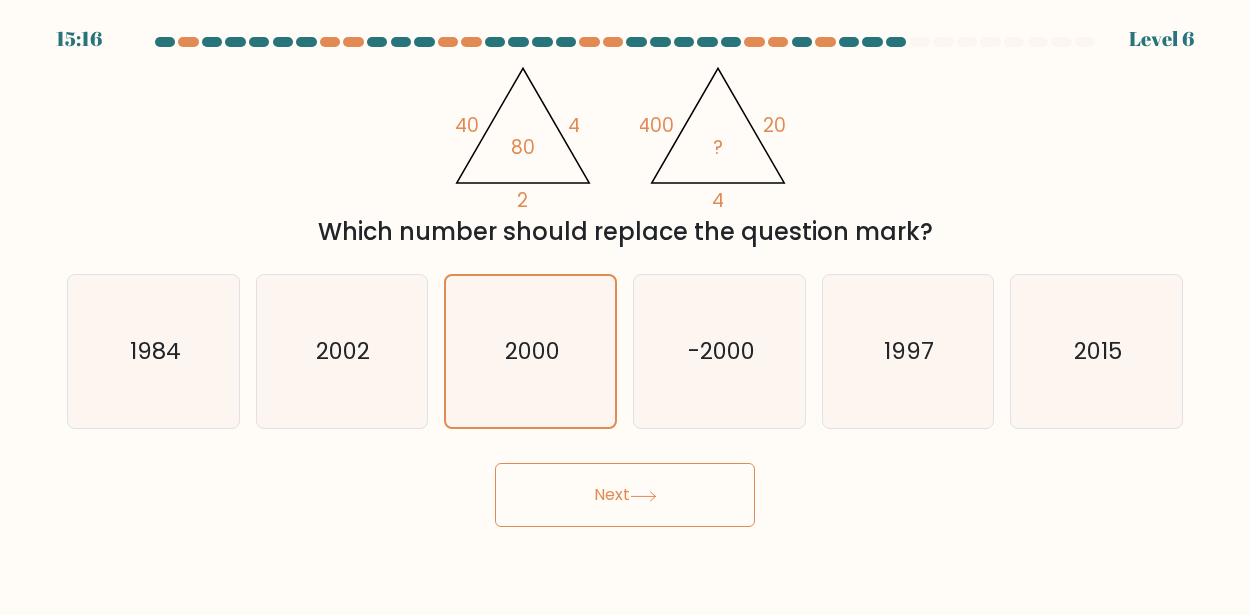 click on "Next" at bounding box center (625, 495) 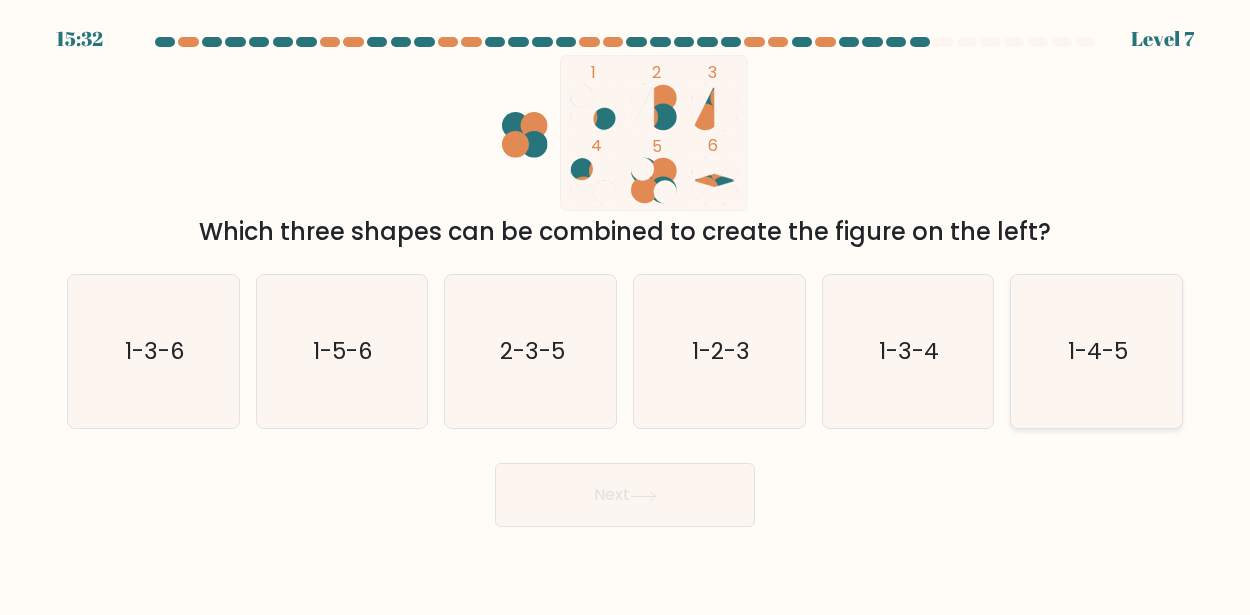 click on "1-4-5" 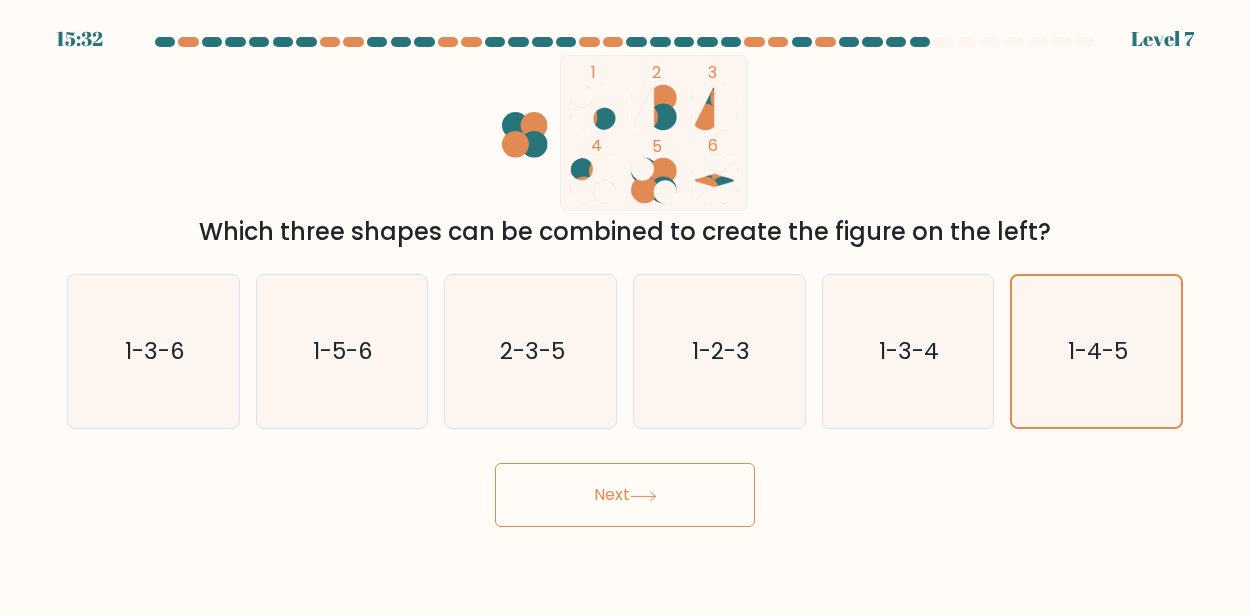click 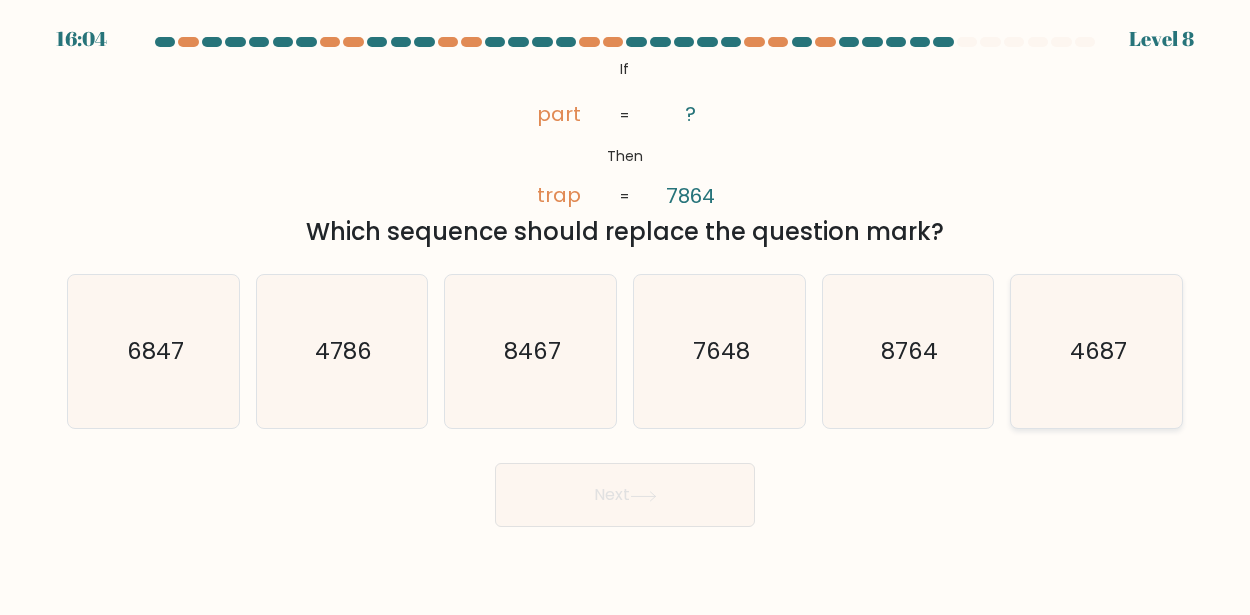 click on "4687" 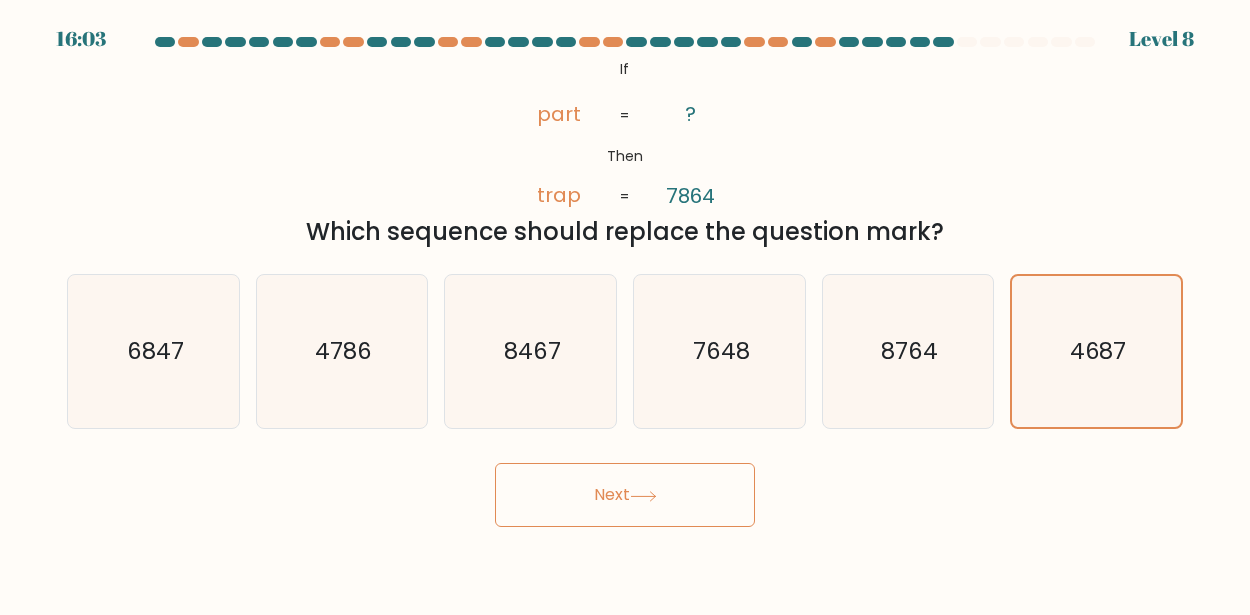 click on "Next" at bounding box center (625, 495) 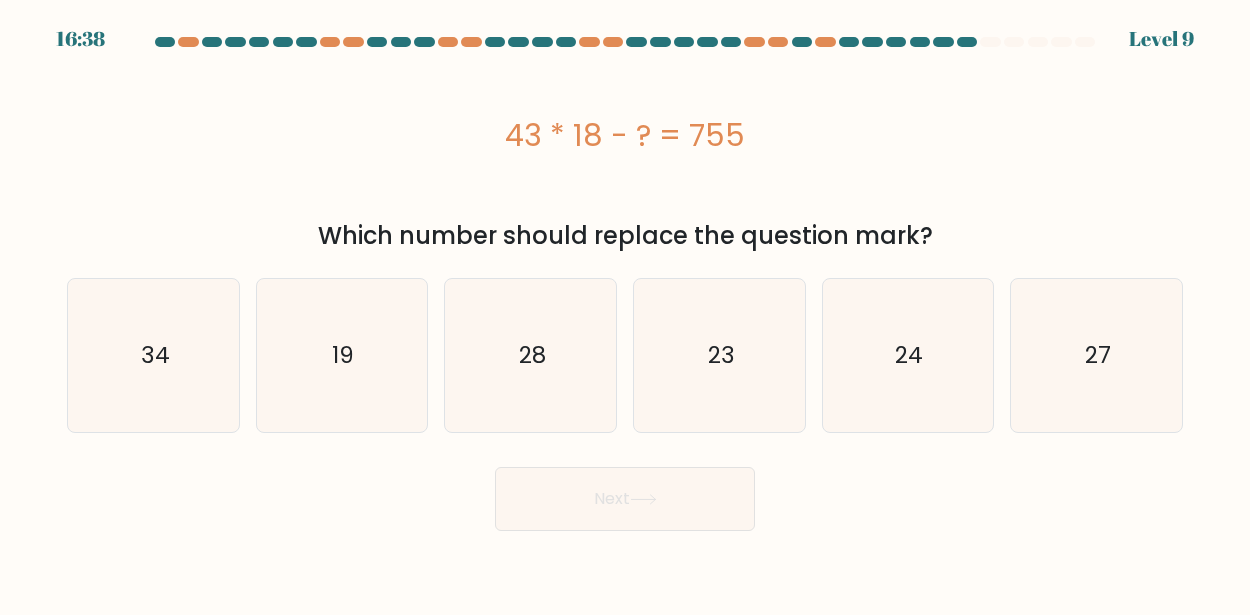 type 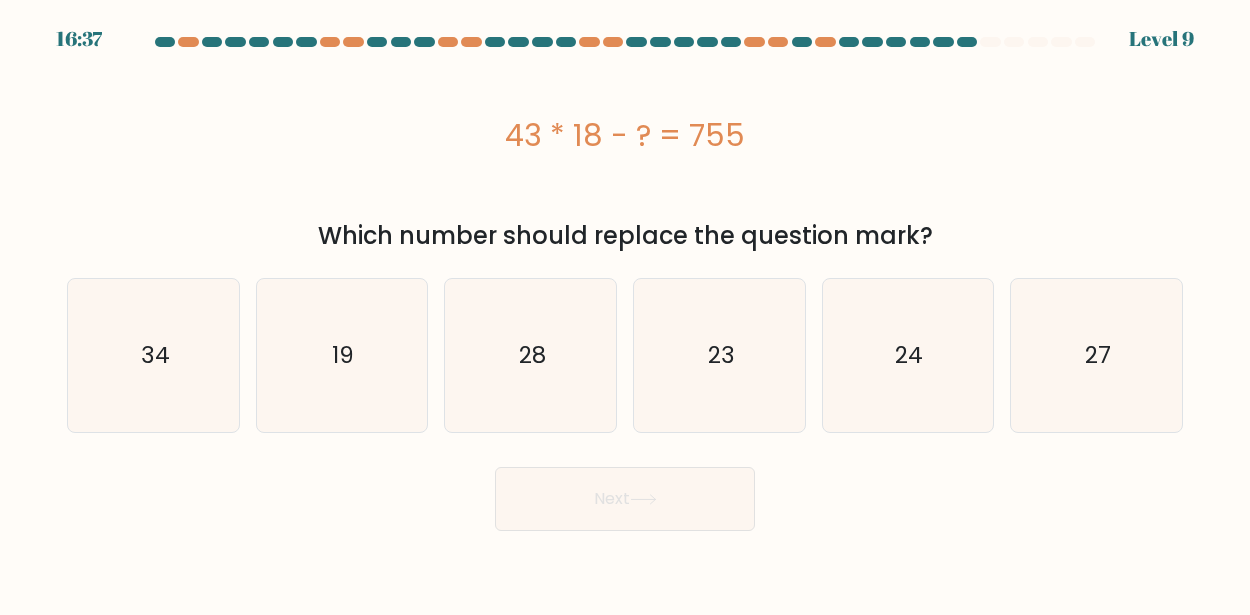 click on "43 * 18 - ? = 755" at bounding box center (625, 135) 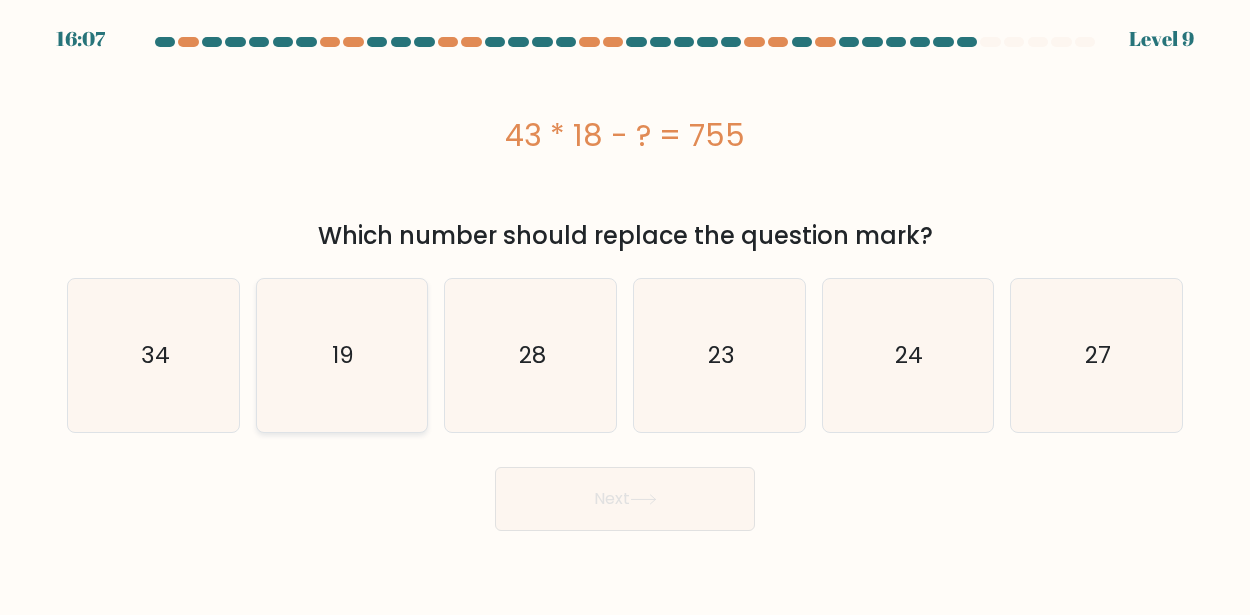 click on "19" 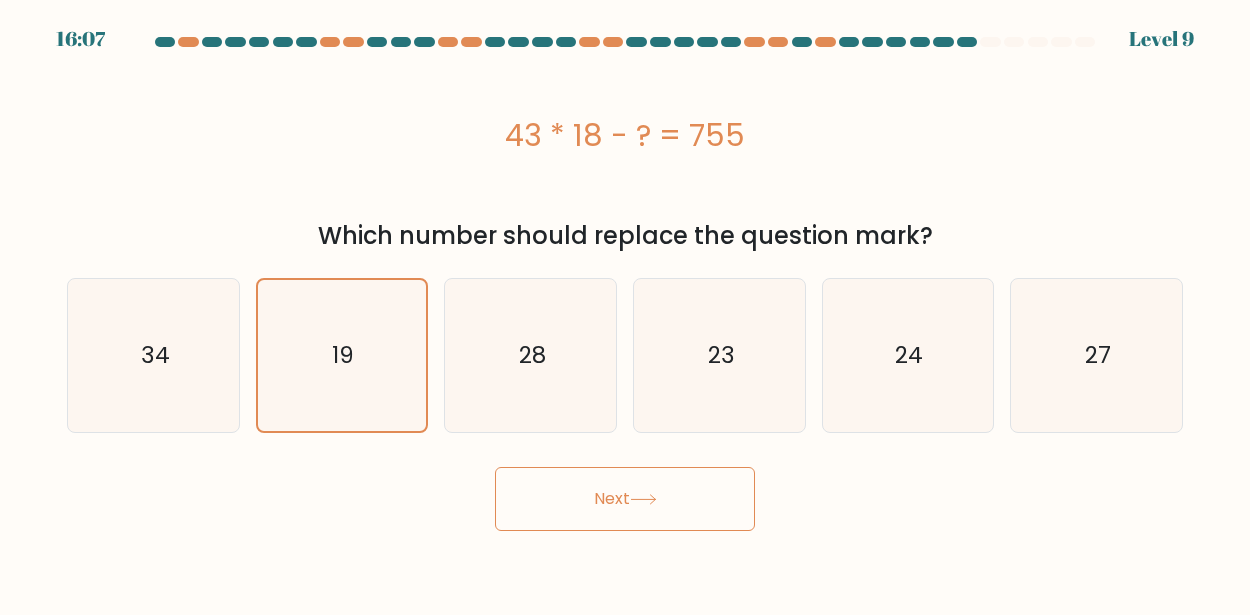 click on "Next" at bounding box center (625, 499) 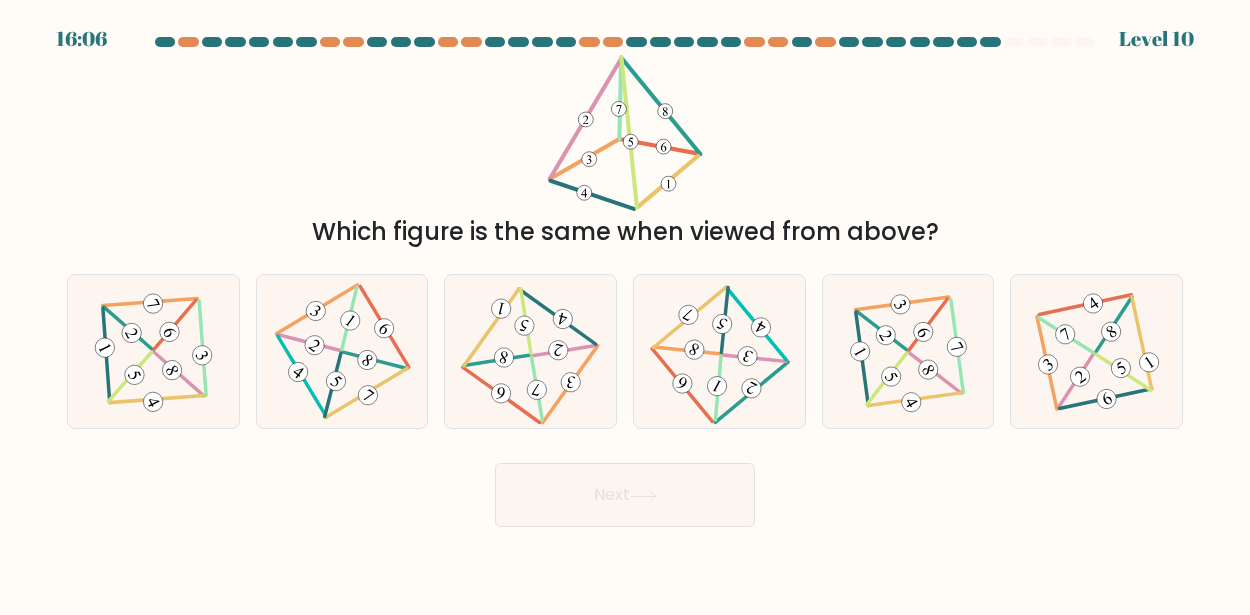 click on "Next" at bounding box center [625, 495] 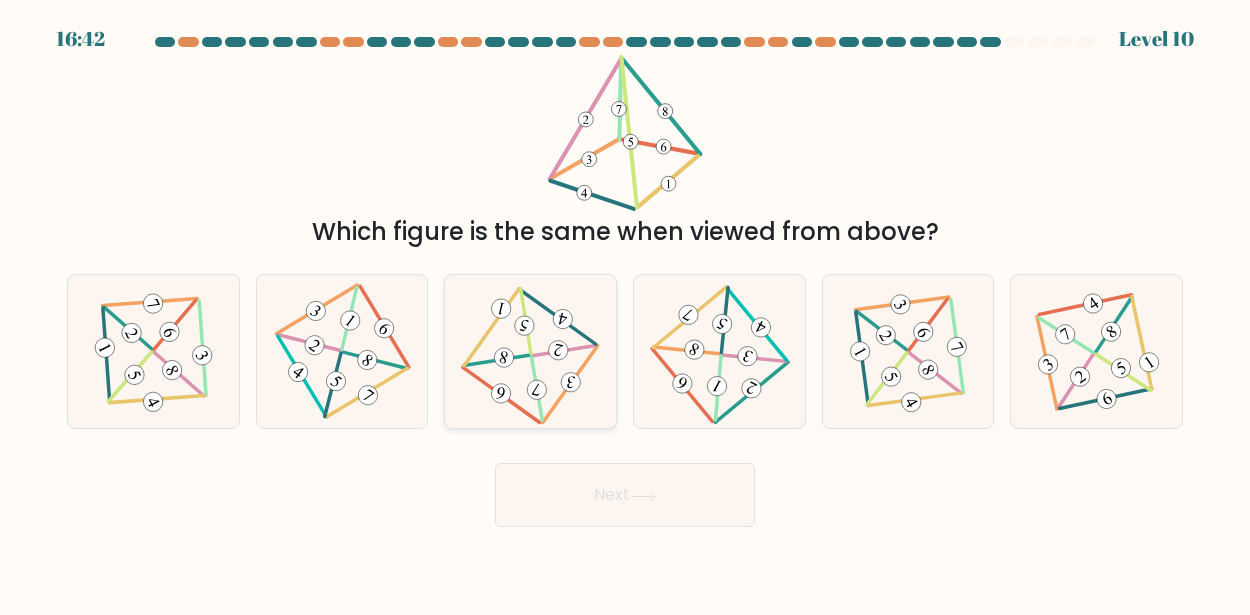 click 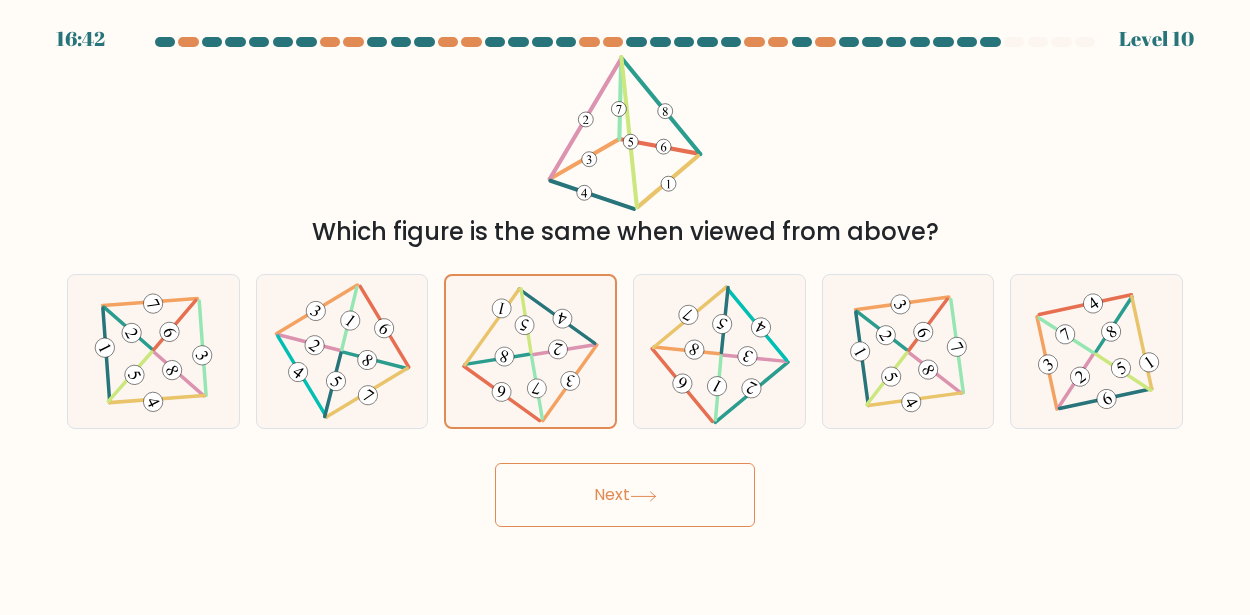 click on "Next" at bounding box center [625, 495] 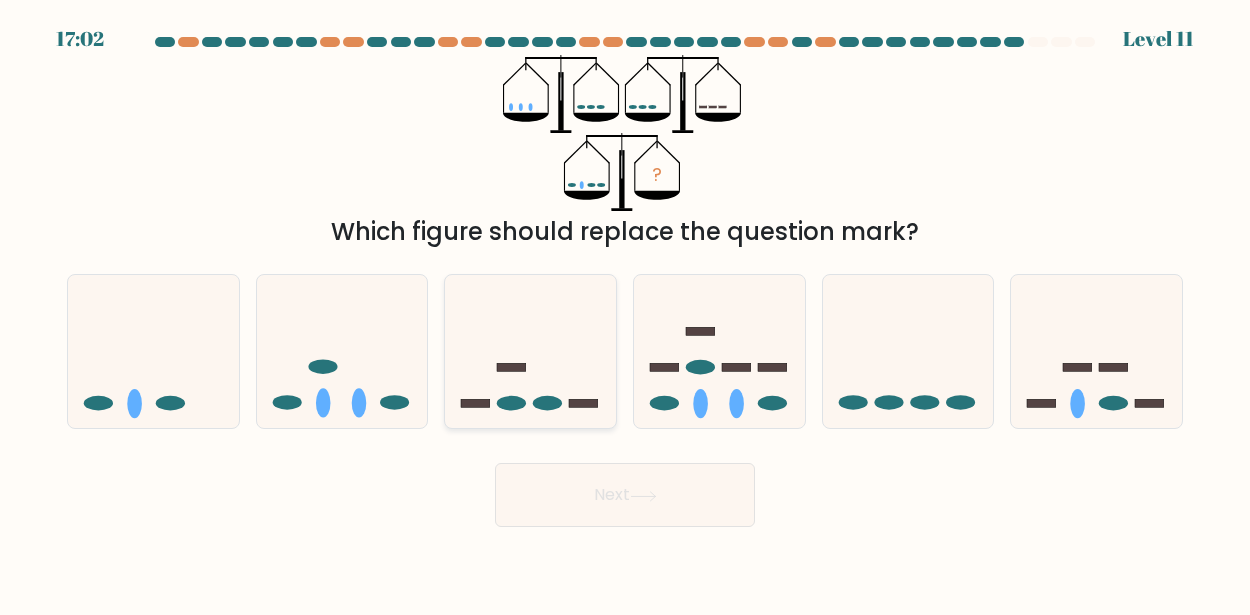 click 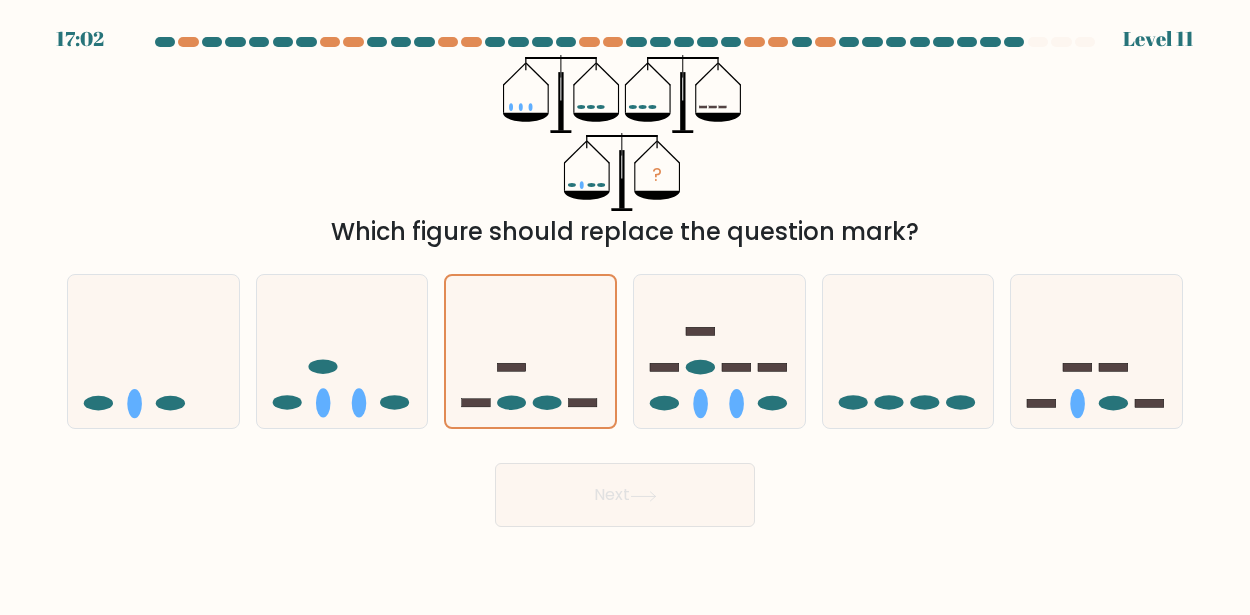 click on "Next" at bounding box center (625, 495) 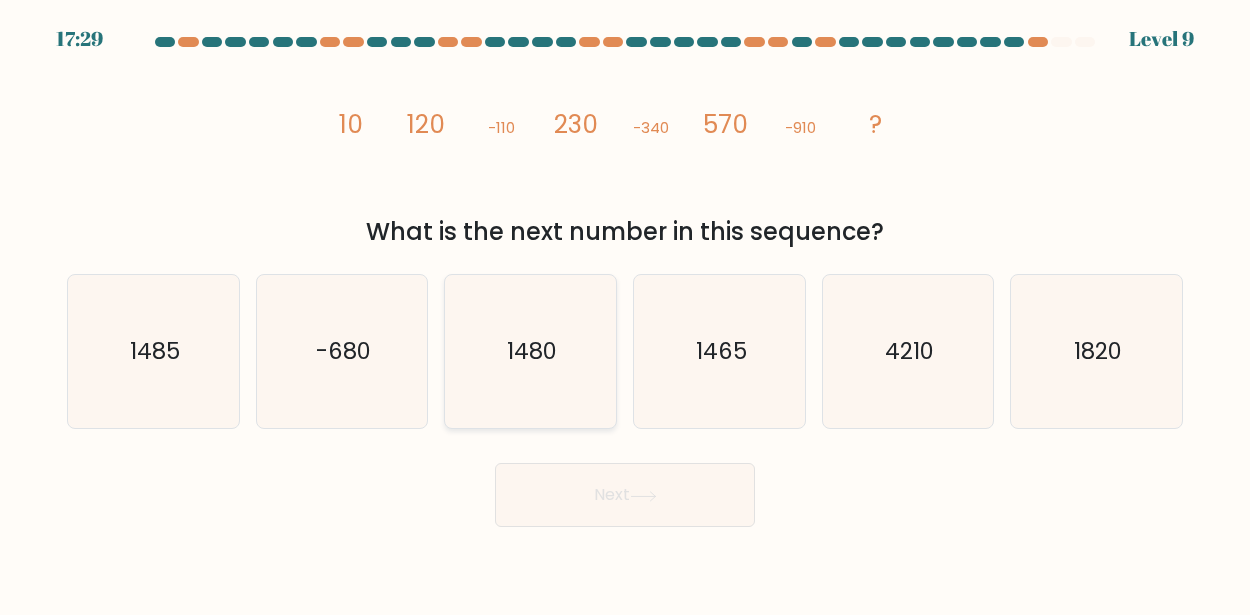 click on "1480" 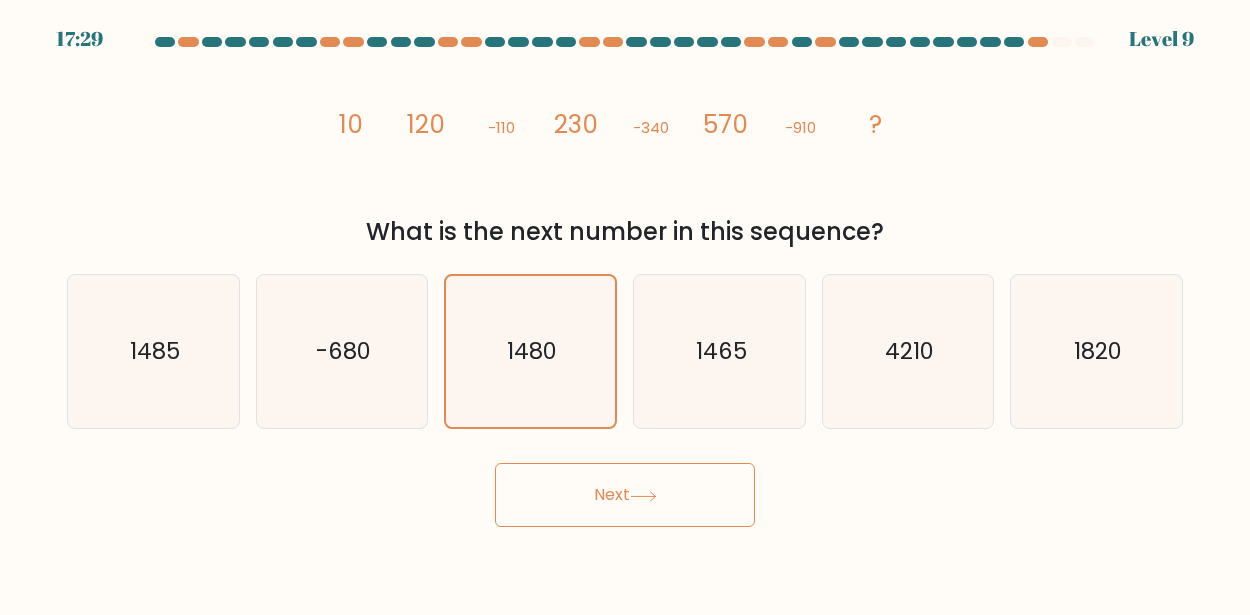 click on "Next" at bounding box center [625, 495] 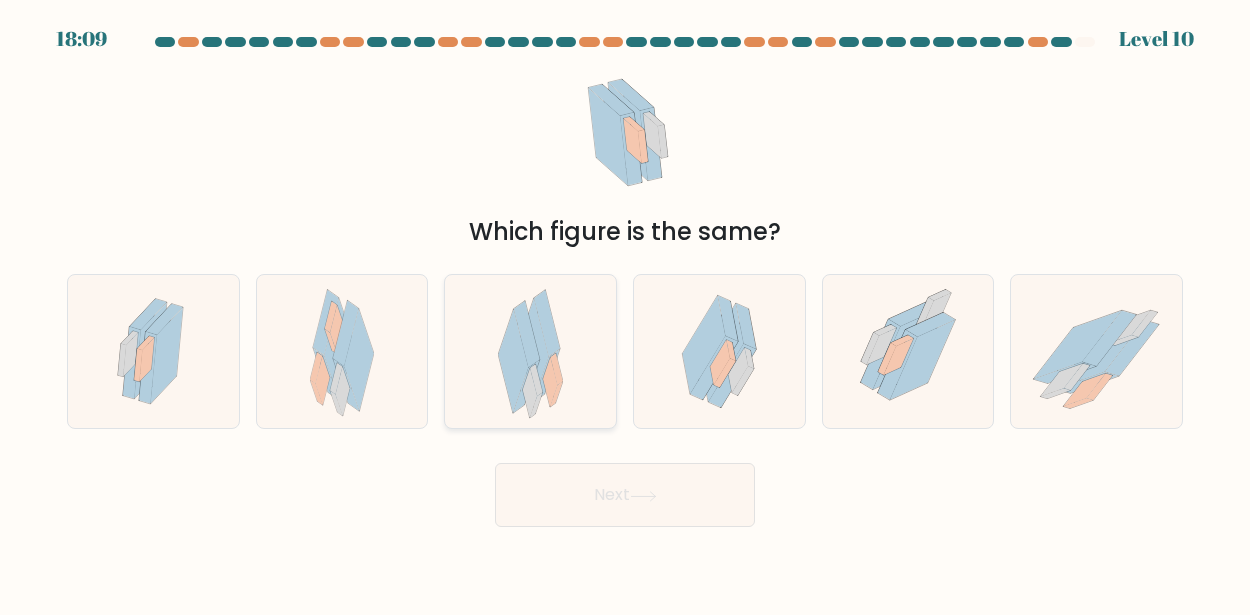 click 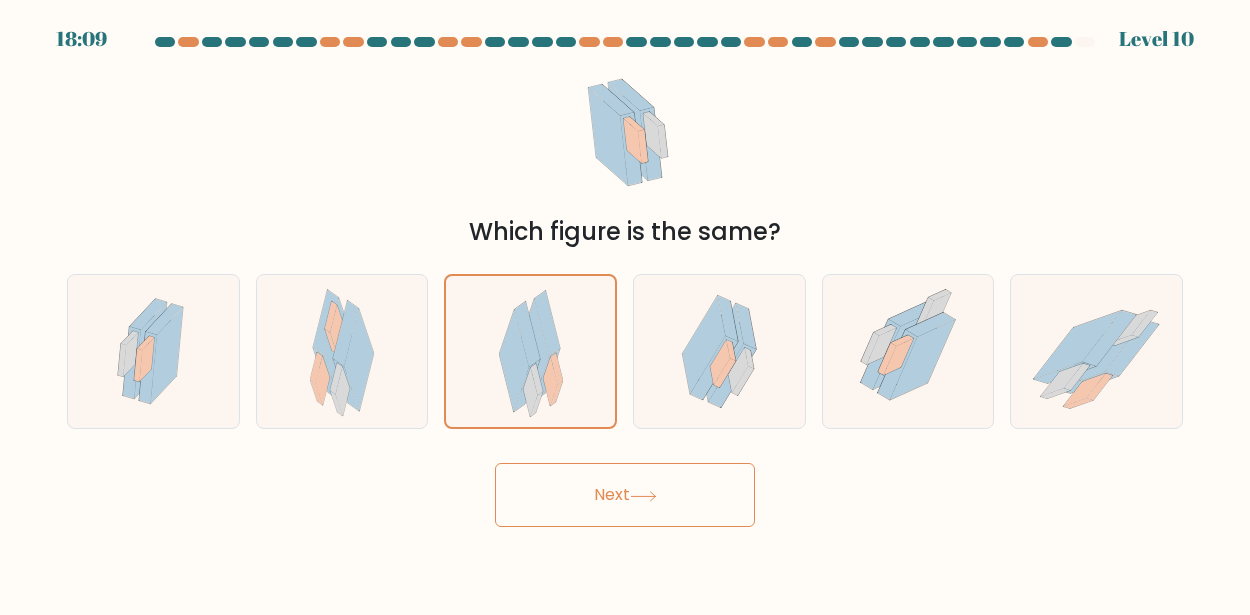 click on "Next" at bounding box center (625, 495) 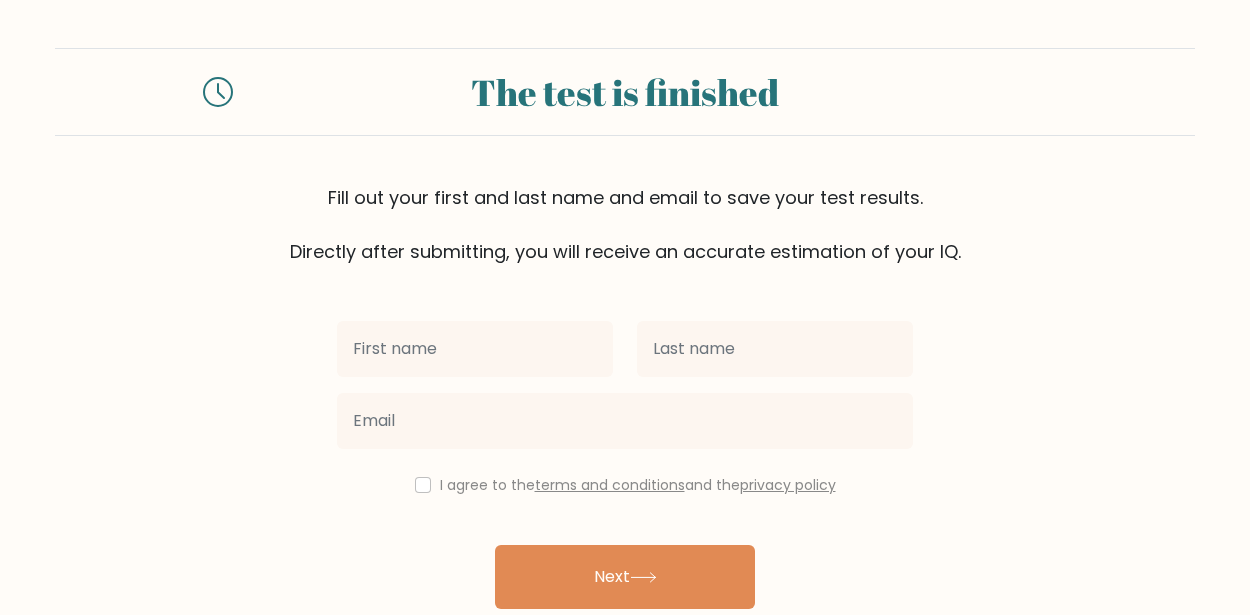 scroll, scrollTop: 85, scrollLeft: 0, axis: vertical 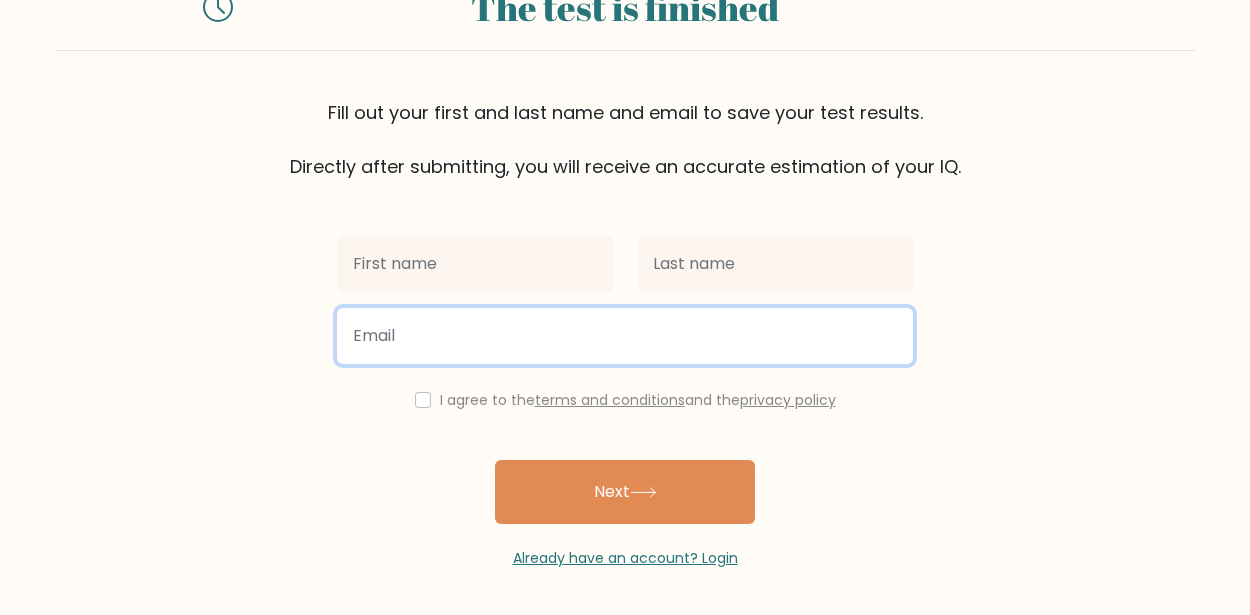 click at bounding box center (625, 336) 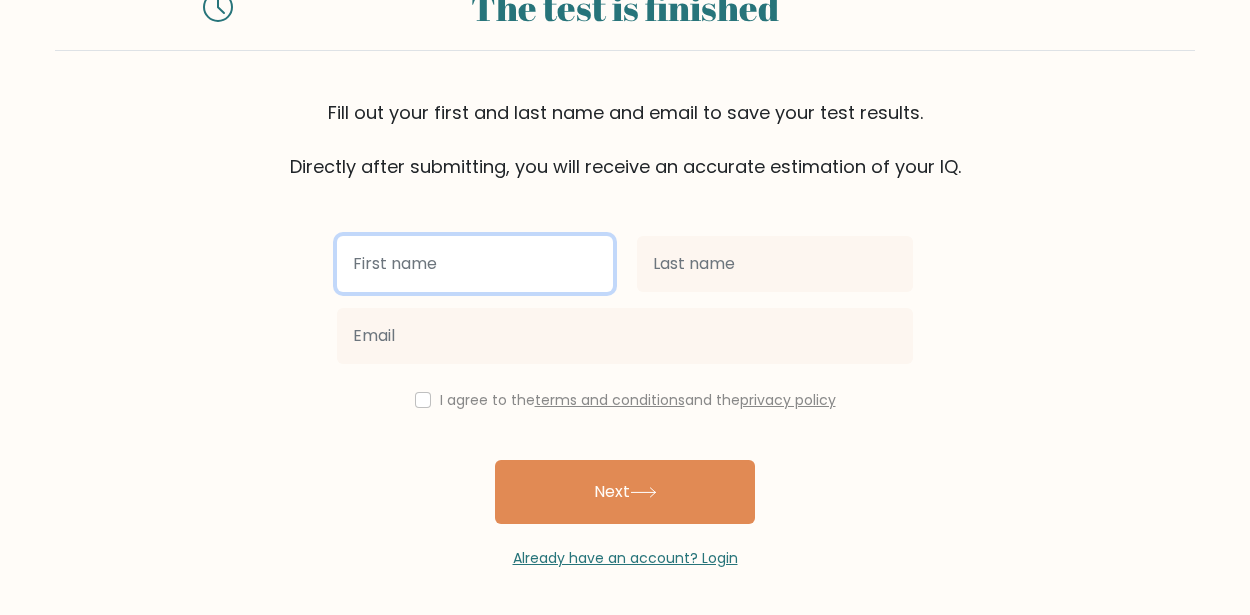 click at bounding box center [475, 264] 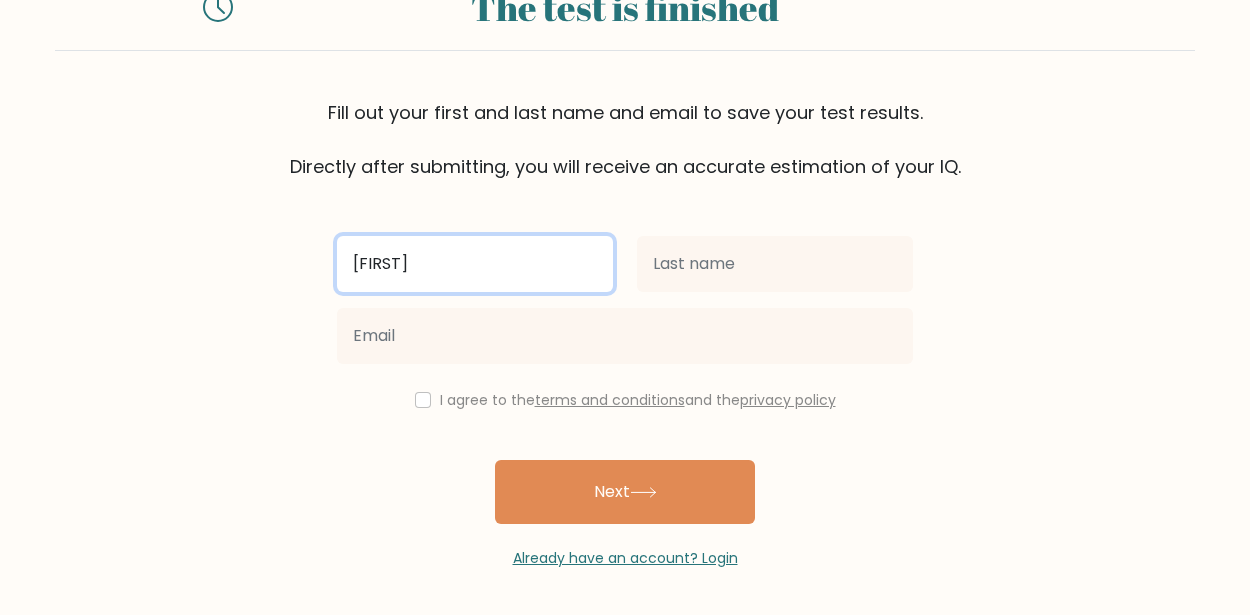 type on "[FIRST]" 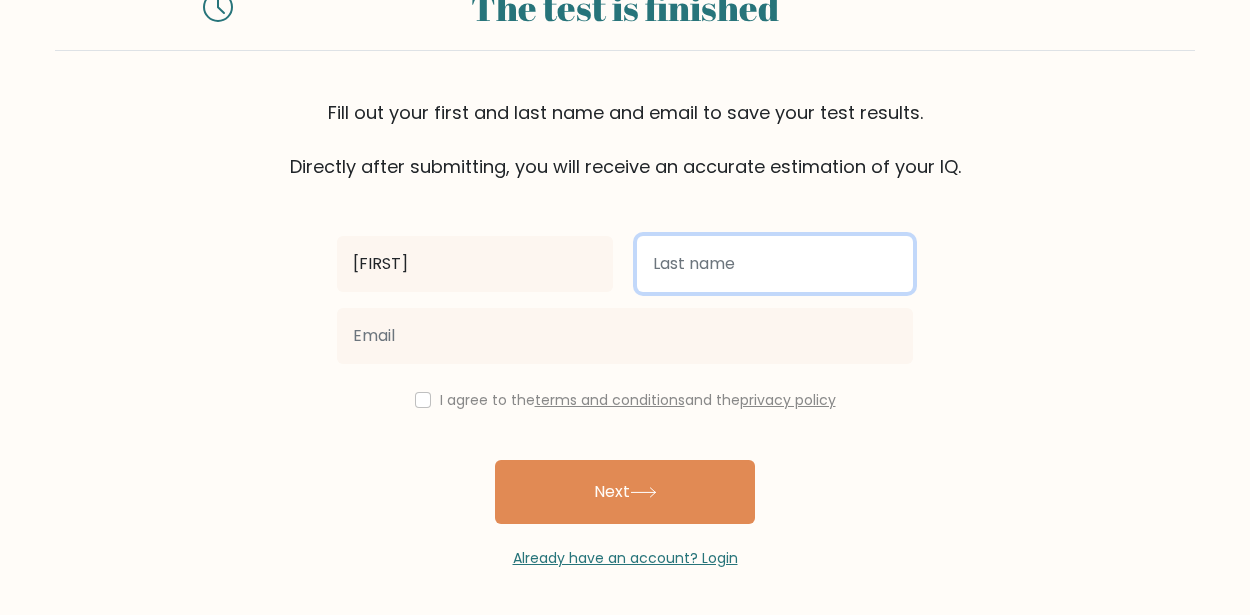 click at bounding box center (775, 264) 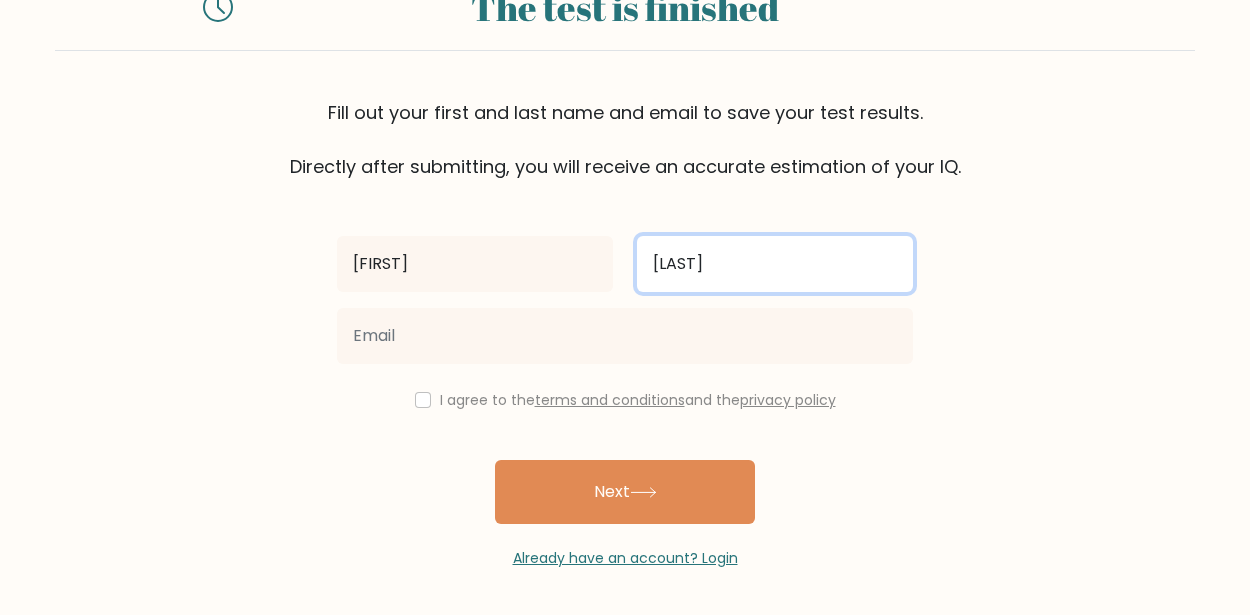type on "[LAST]" 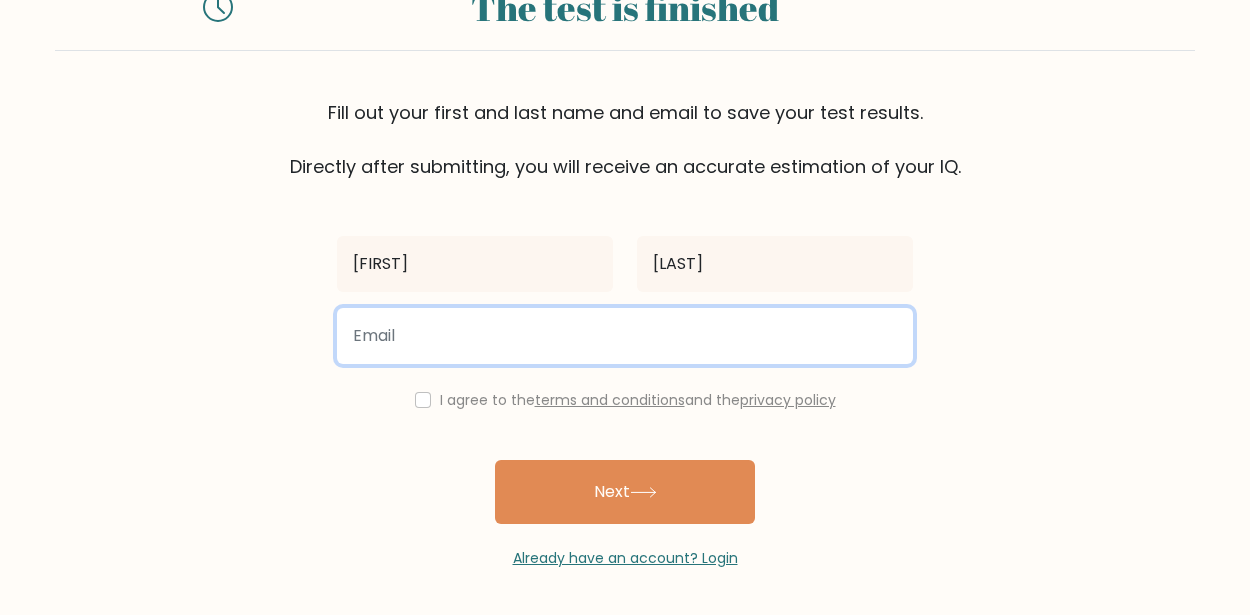 click at bounding box center [625, 336] 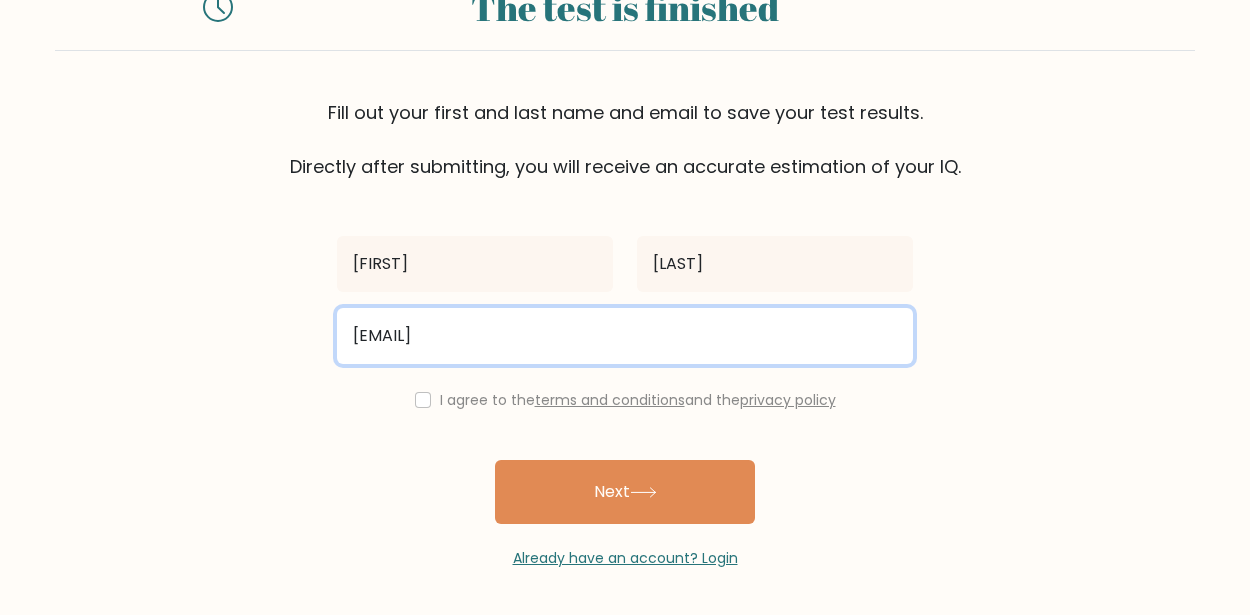type on "lilnix@gmail.com" 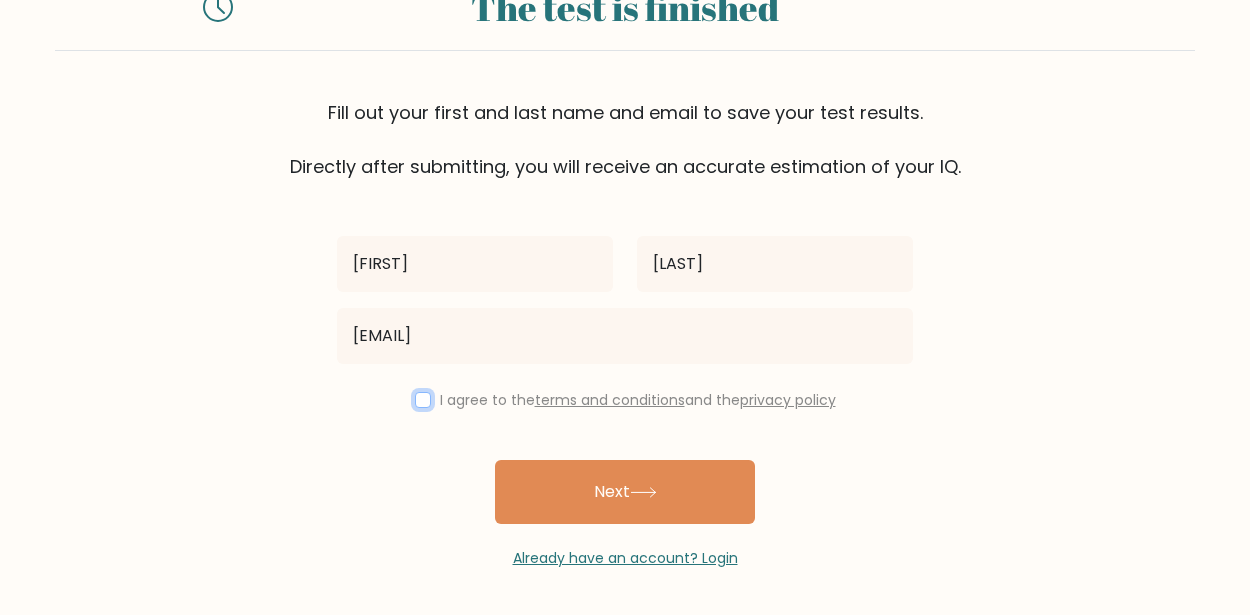 click at bounding box center (423, 400) 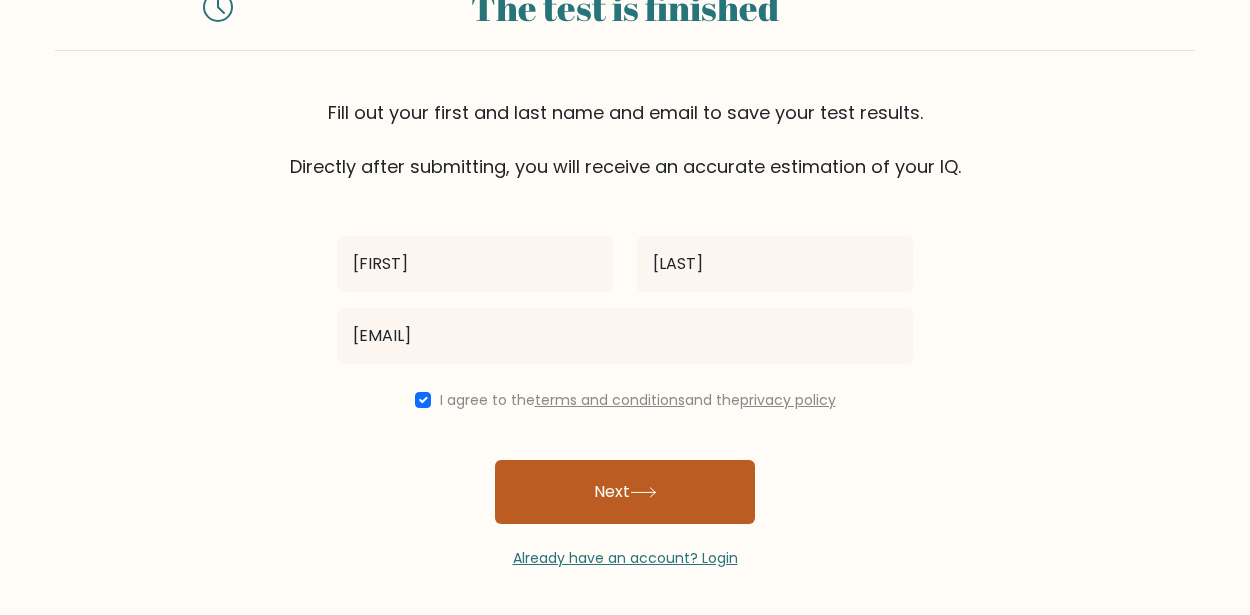 click on "Next" at bounding box center (625, 492) 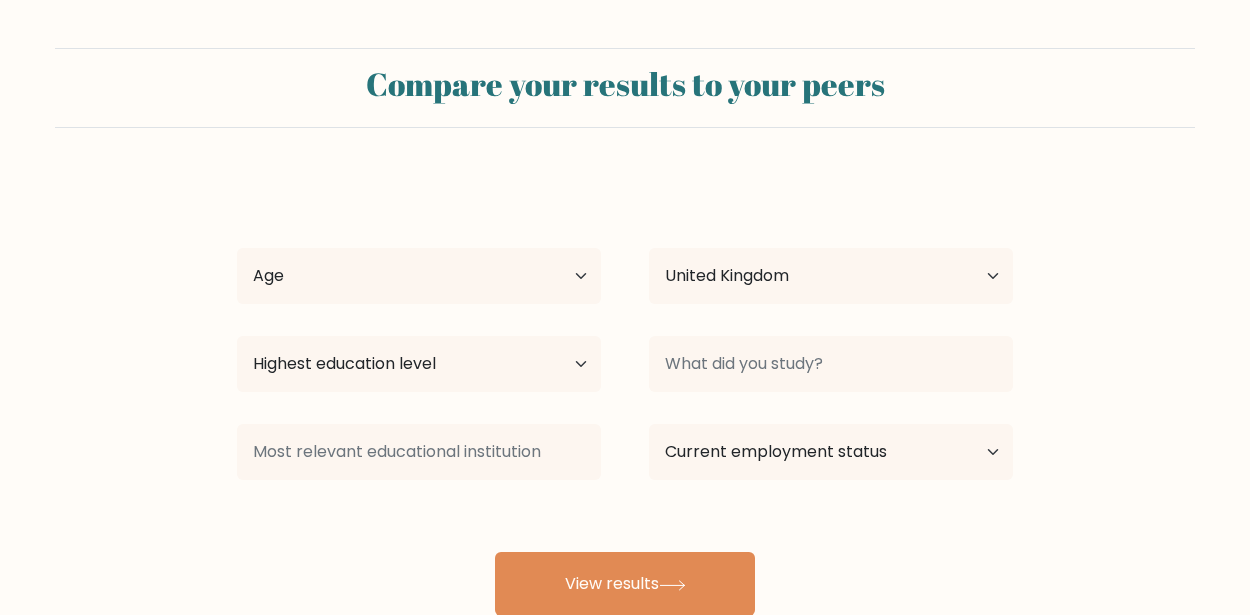 select on "GB" 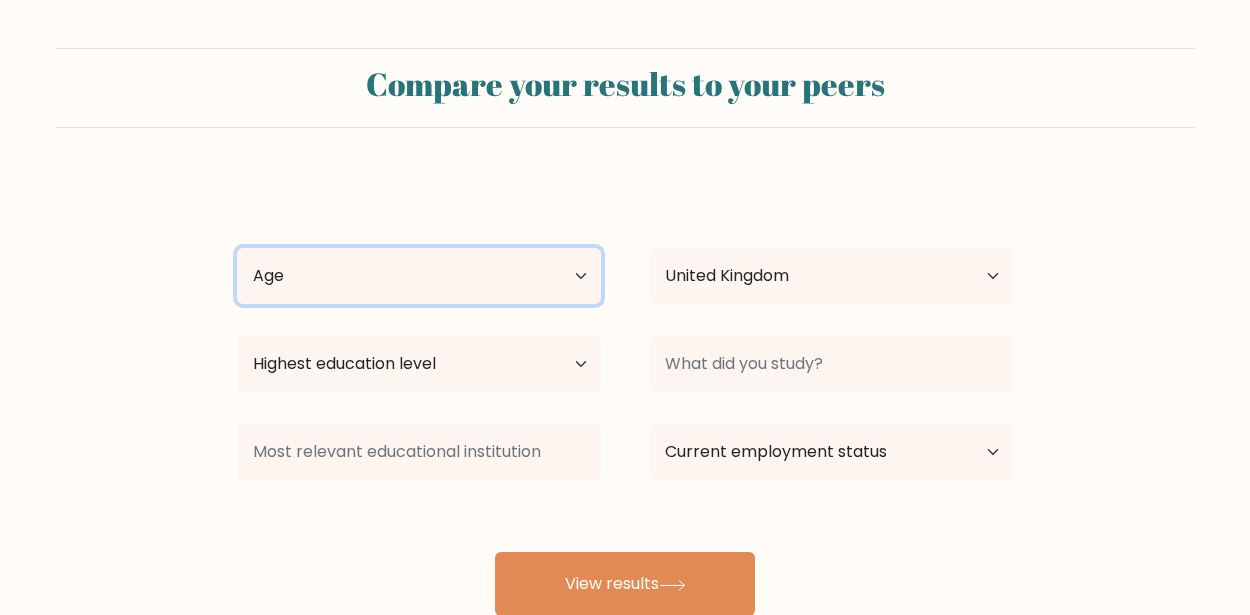 click on "Age
Under 18 years old
18-24 years old
25-34 years old
35-44 years old
45-54 years old
55-64 years old
65 years old and above" at bounding box center (419, 276) 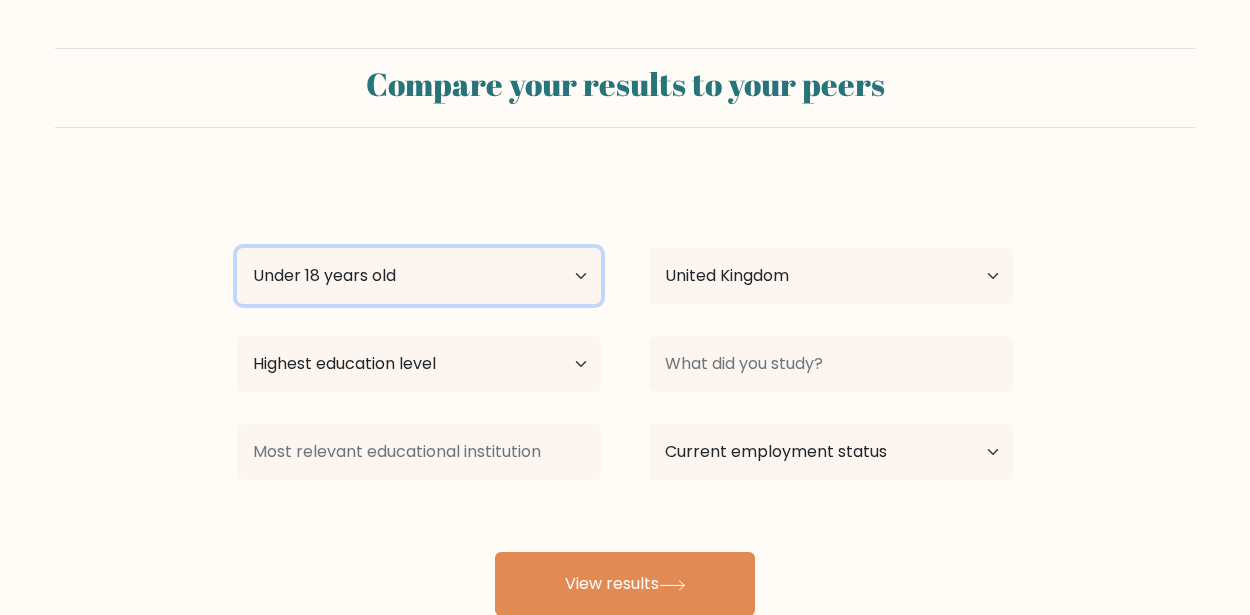 click on "Age
Under 18 years old
18-24 years old
25-34 years old
35-44 years old
45-54 years old
55-64 years old
65 years old and above" at bounding box center [419, 276] 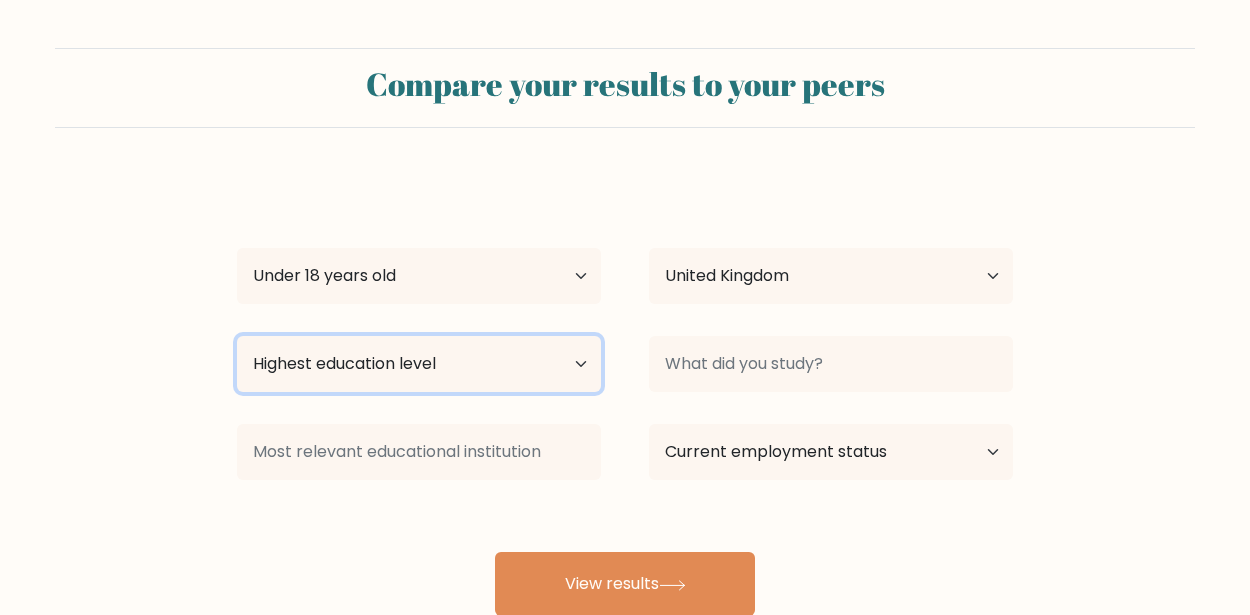 click on "Highest education level
No schooling
Primary
Lower Secondary
Upper Secondary
Occupation Specific
Bachelor's degree
Master's degree
Doctoral degree" at bounding box center [419, 364] 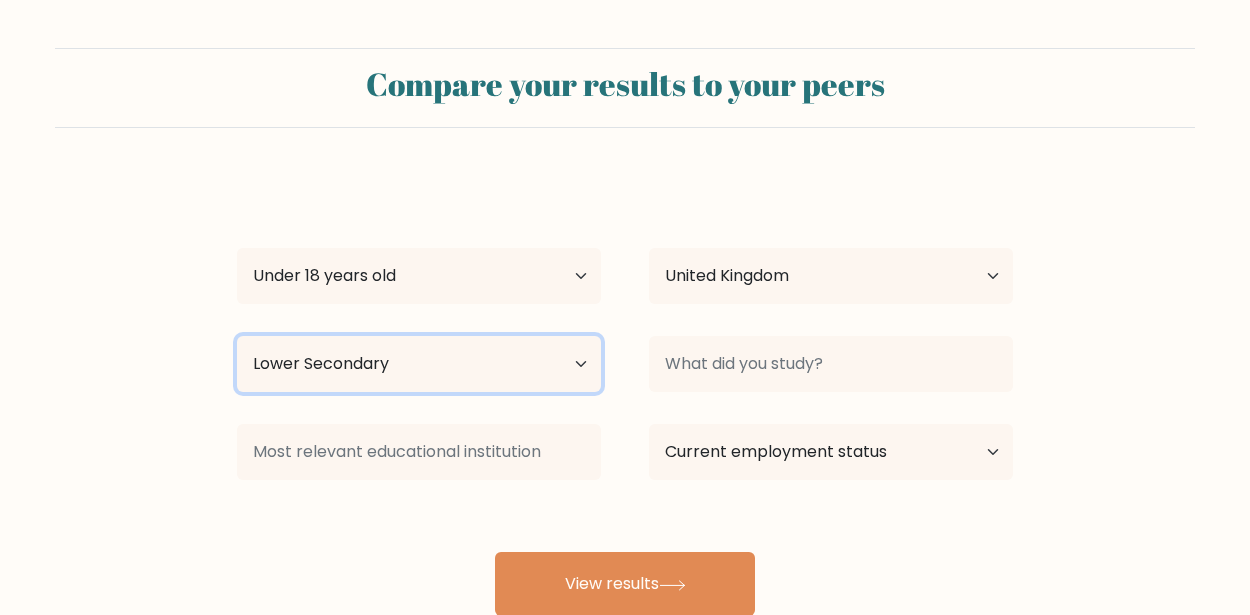 click on "Highest education level
No schooling
Primary
Lower Secondary
Upper Secondary
Occupation Specific
Bachelor's degree
Master's degree
Doctoral degree" at bounding box center [419, 364] 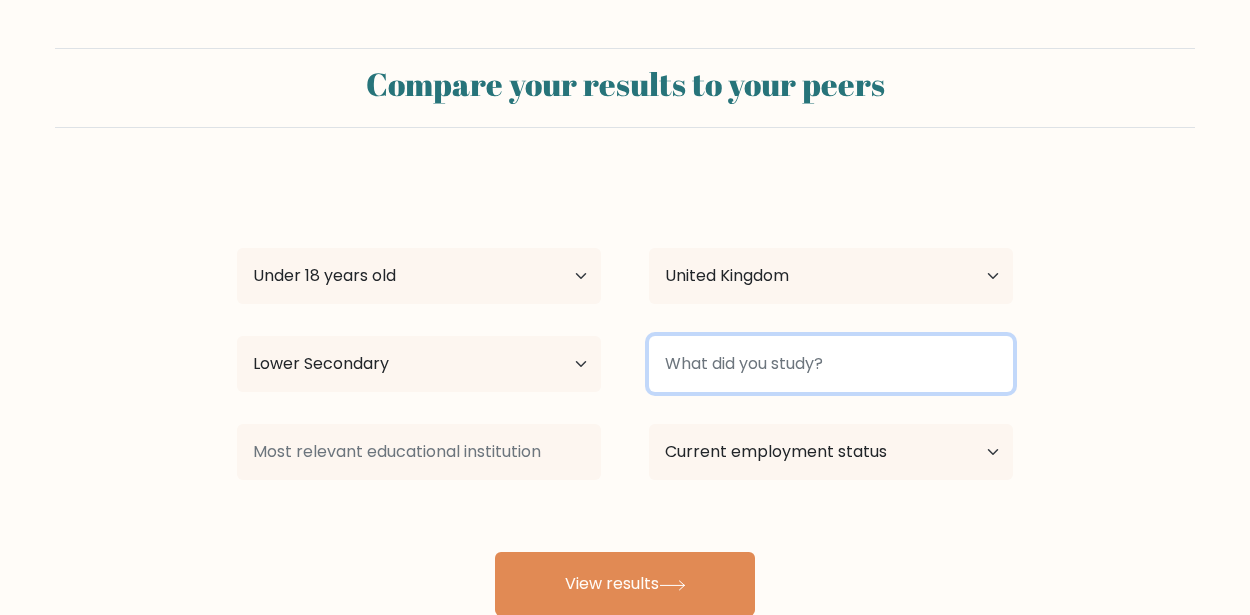 click at bounding box center (831, 364) 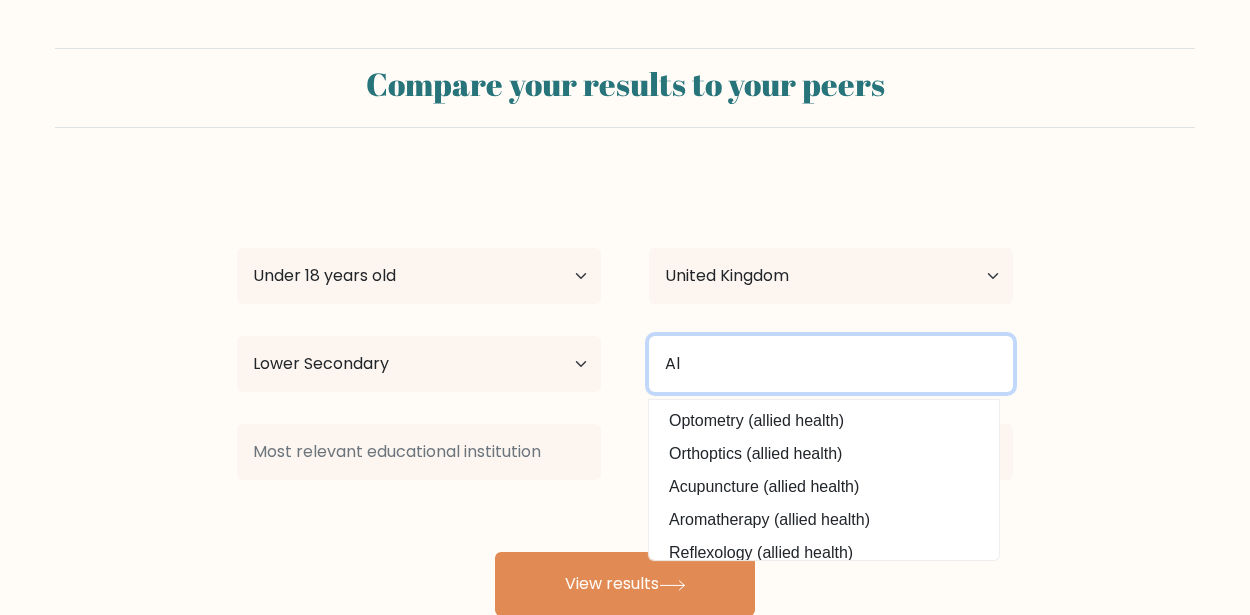 type on "A" 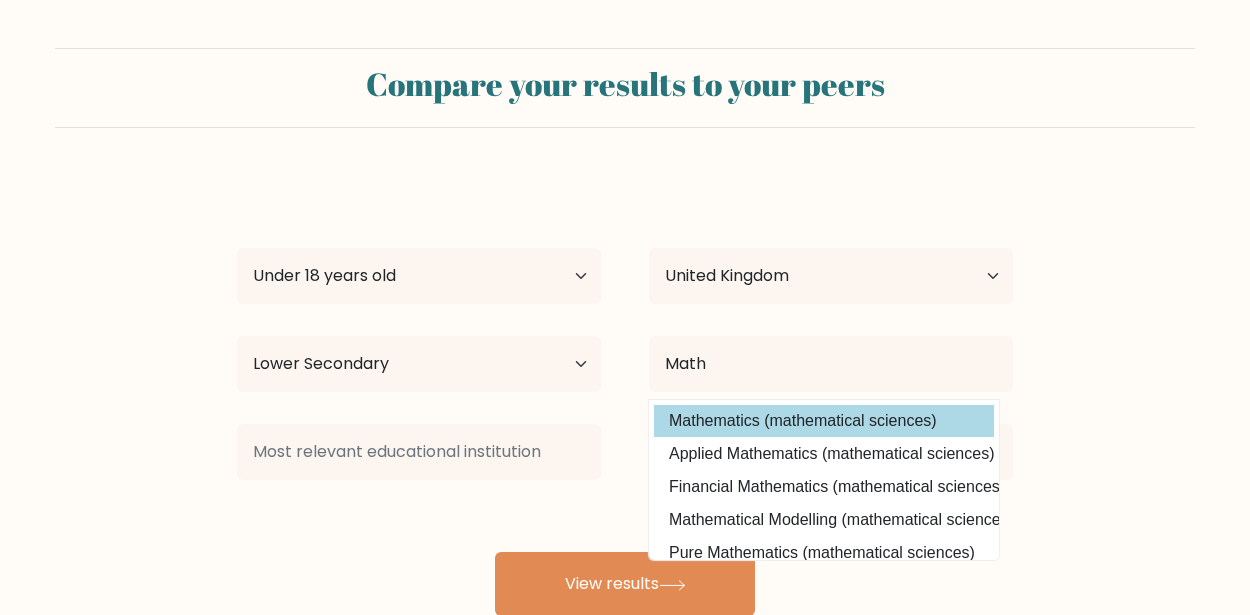 click on "Mathematics (mathematical sciences)" at bounding box center [824, 421] 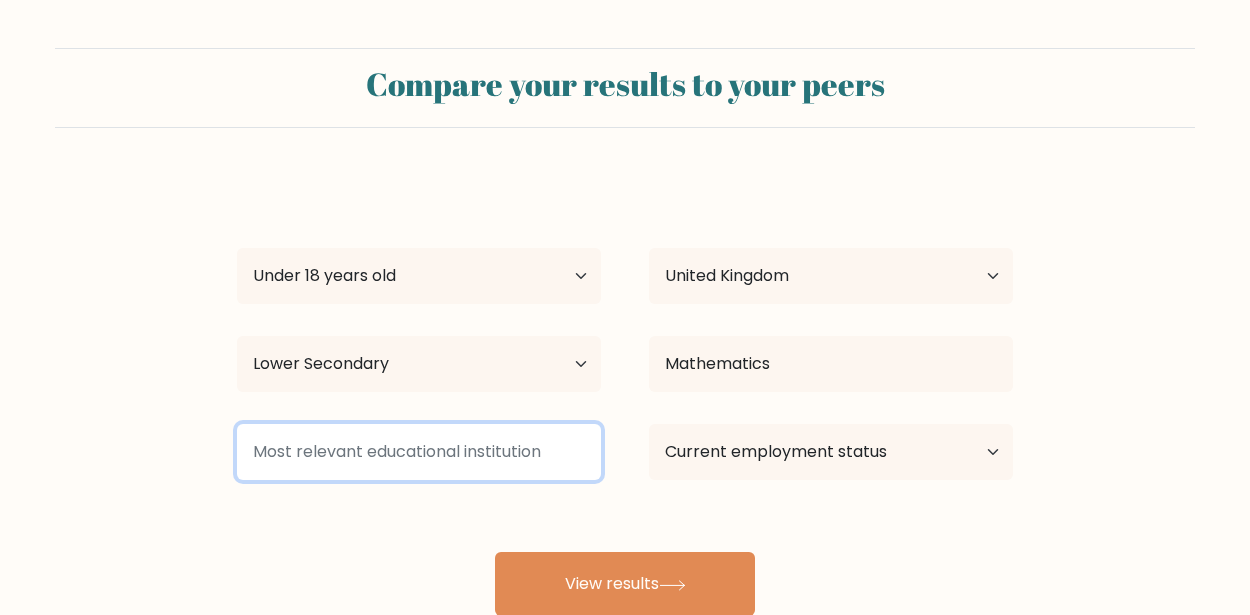 click at bounding box center [419, 452] 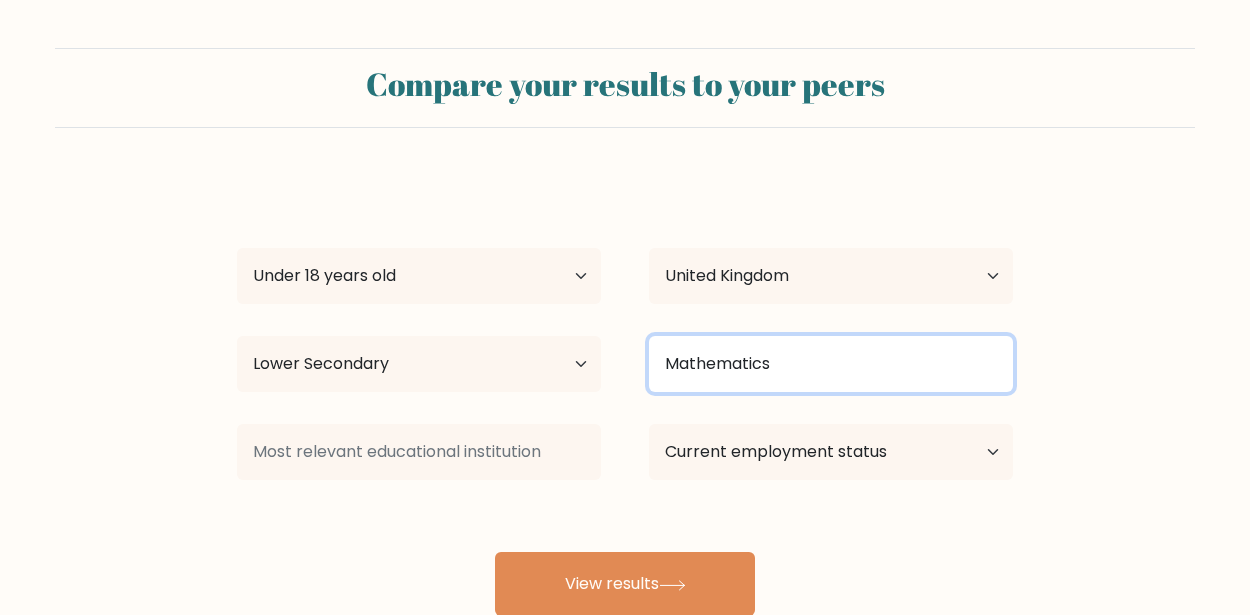 click on "Mathematics" at bounding box center (831, 364) 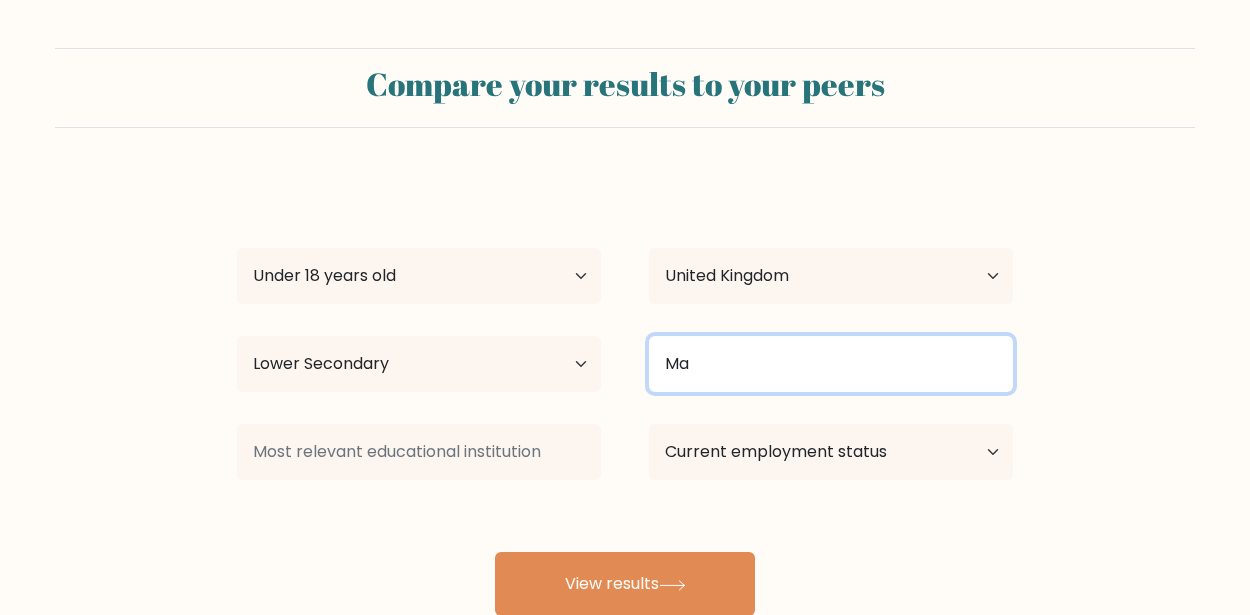 type on "M" 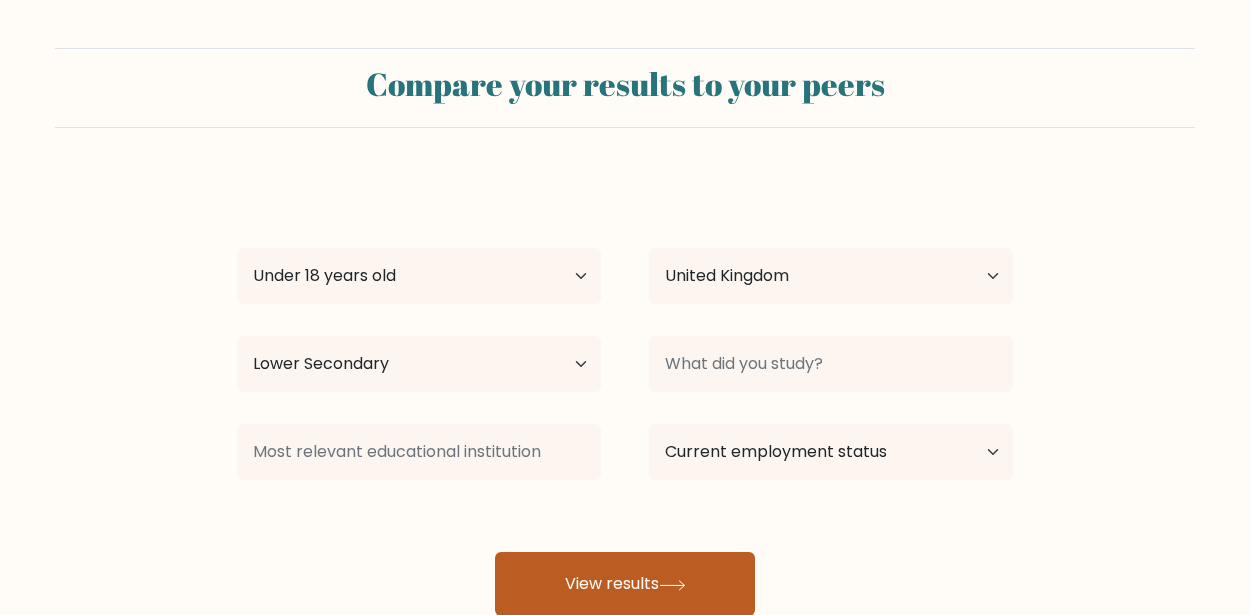 click on "View results" at bounding box center (625, 584) 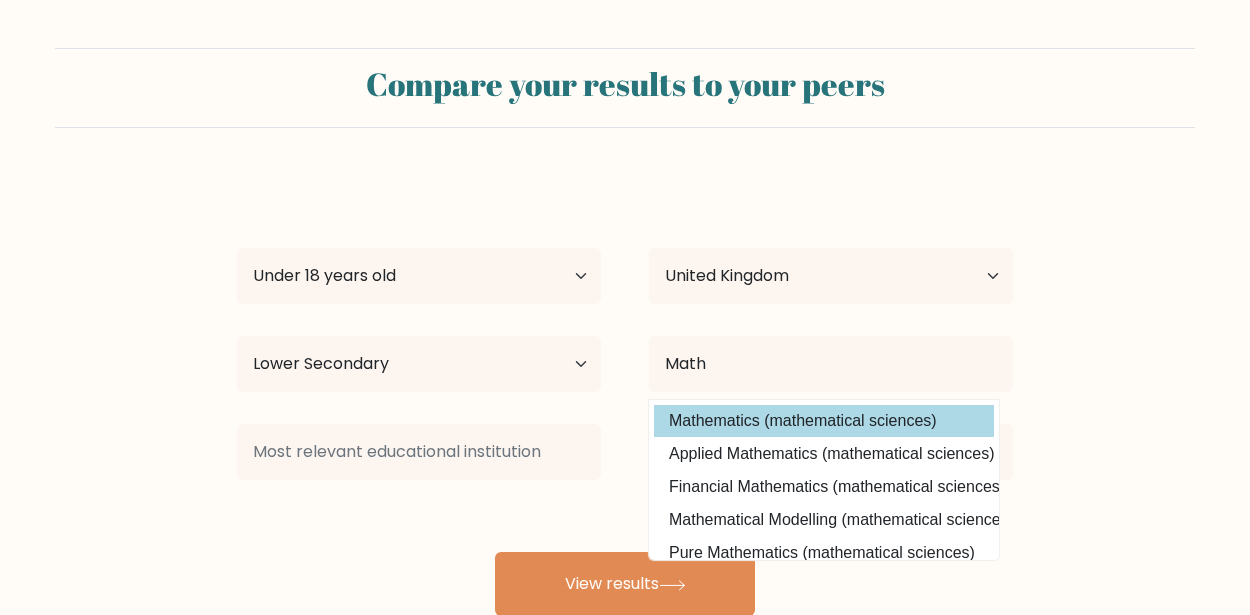 click on "Mathematics (mathematical sciences)" at bounding box center (824, 421) 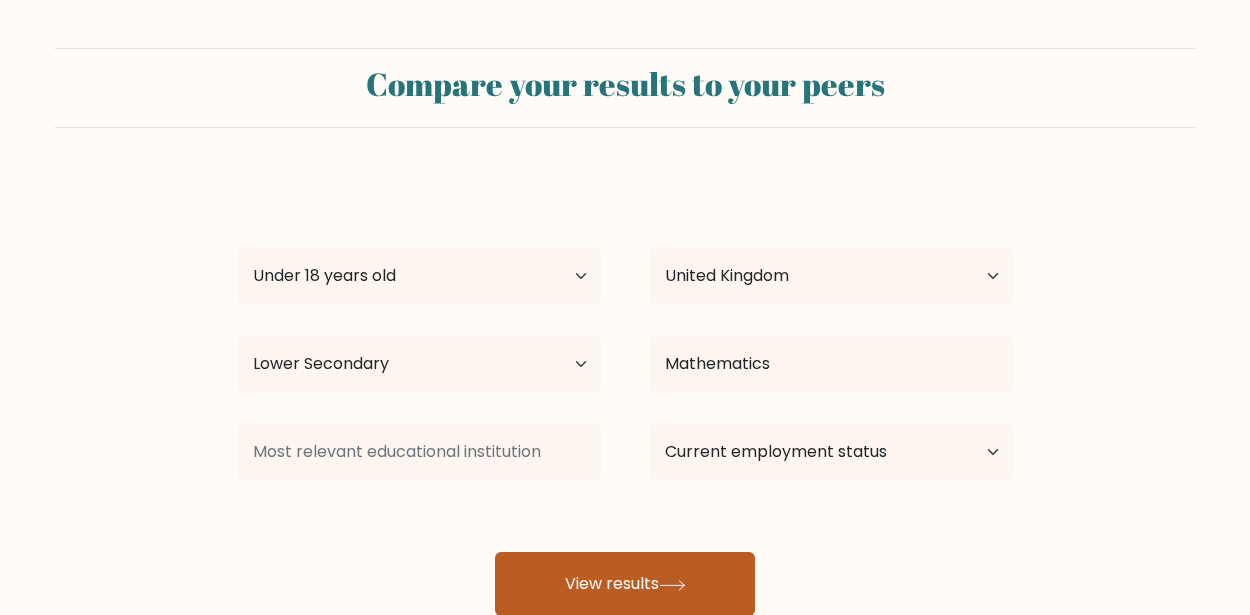 click on "View results" at bounding box center [625, 584] 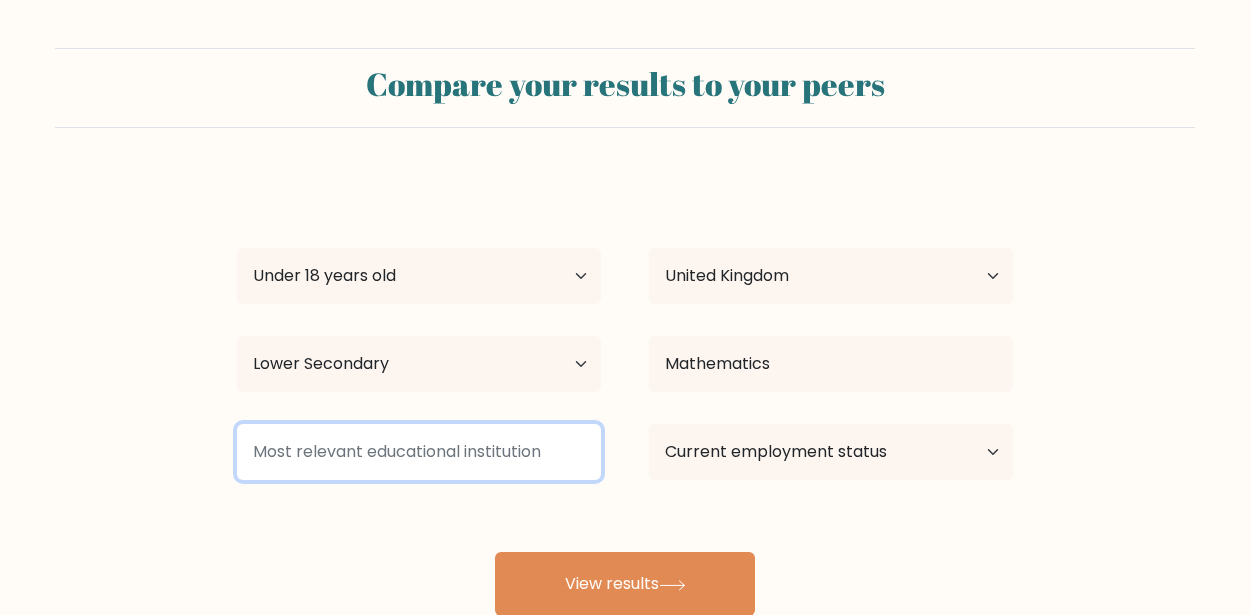 click at bounding box center (419, 452) 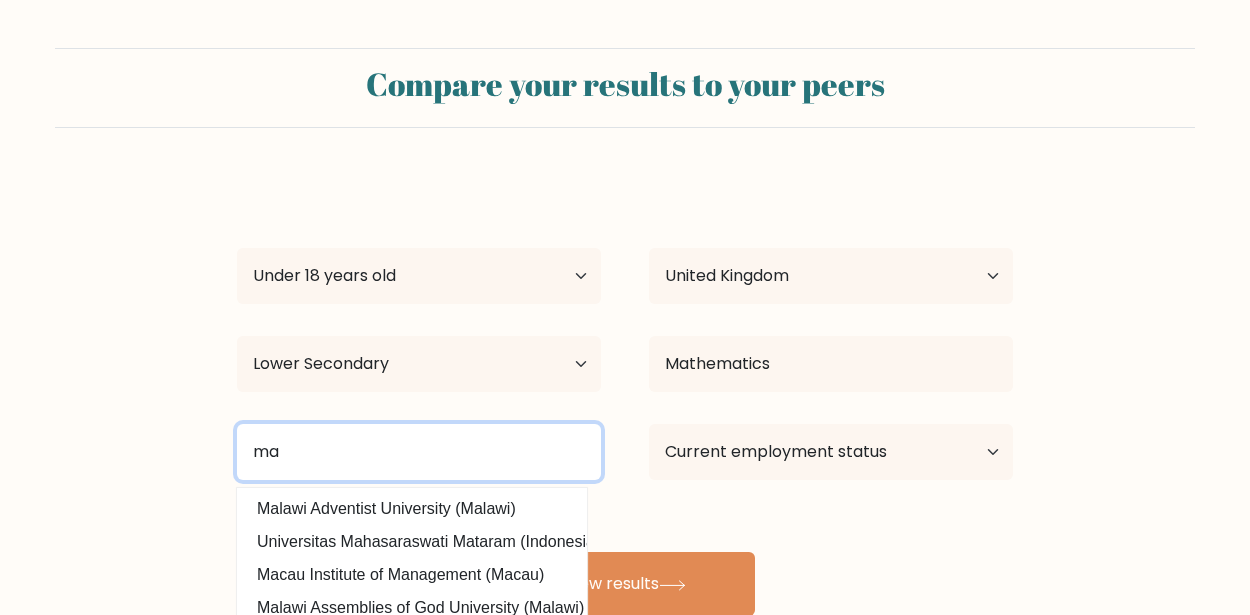 type on "m" 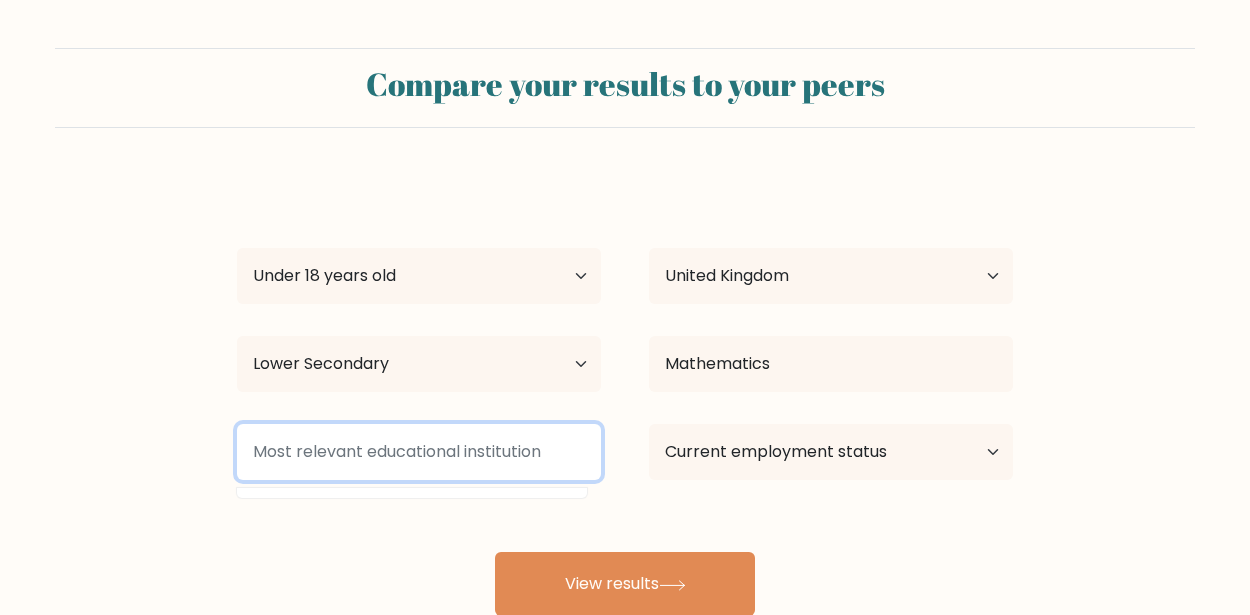 type on "v" 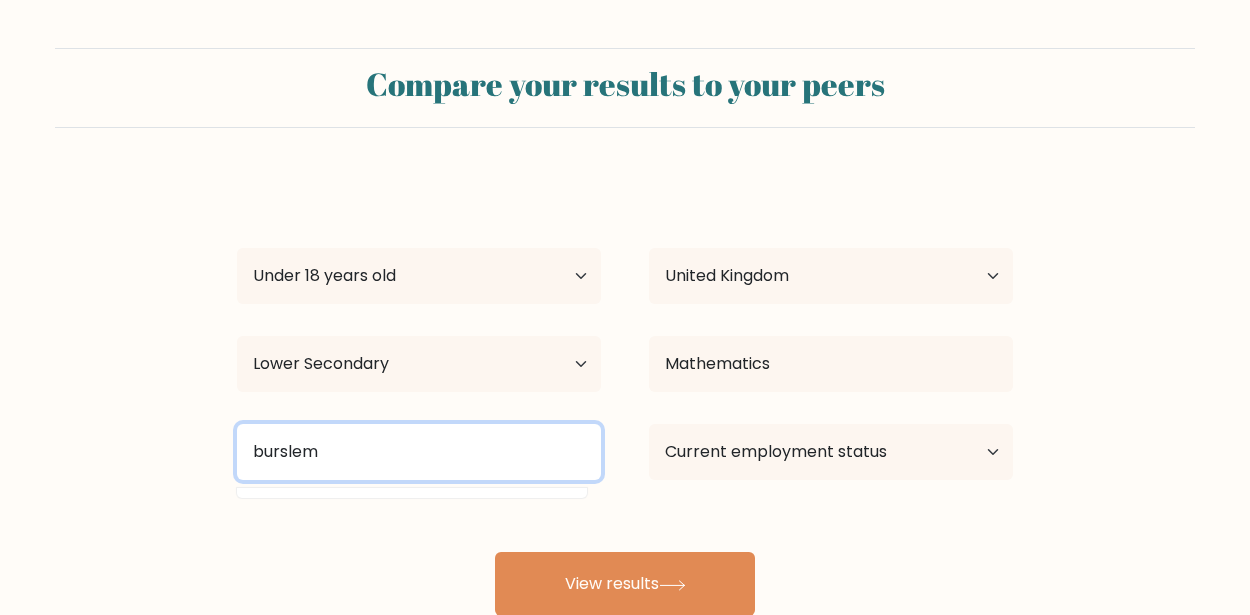 type on "burslem" 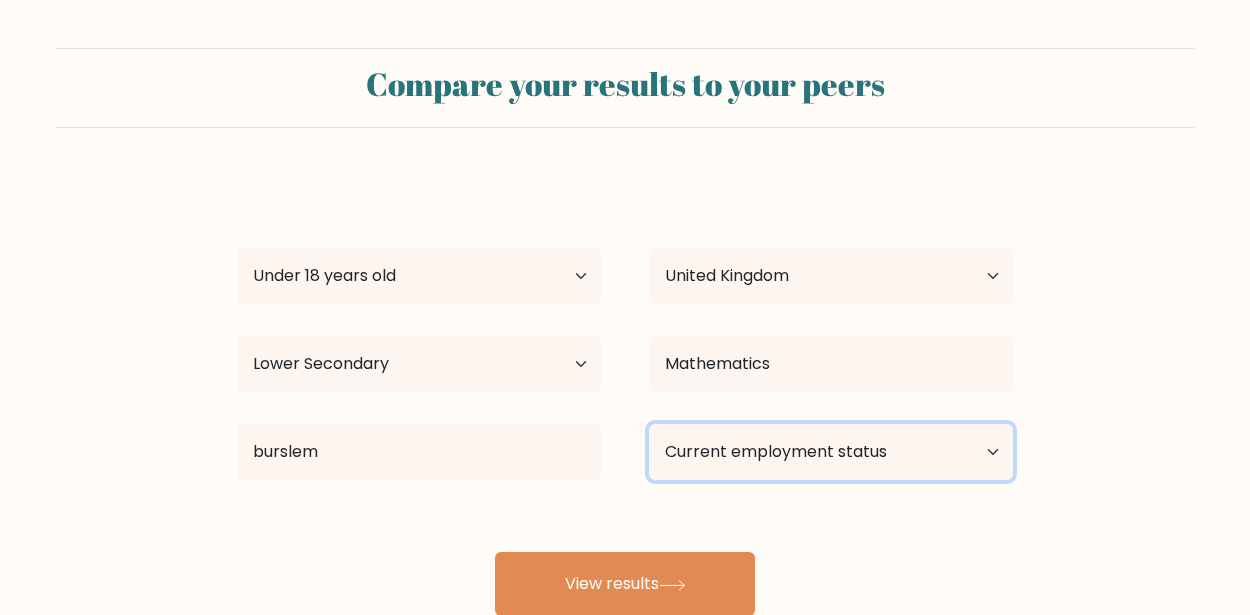 click on "Current employment status
Employed
Student
Retired
Other / prefer not to answer" at bounding box center (831, 452) 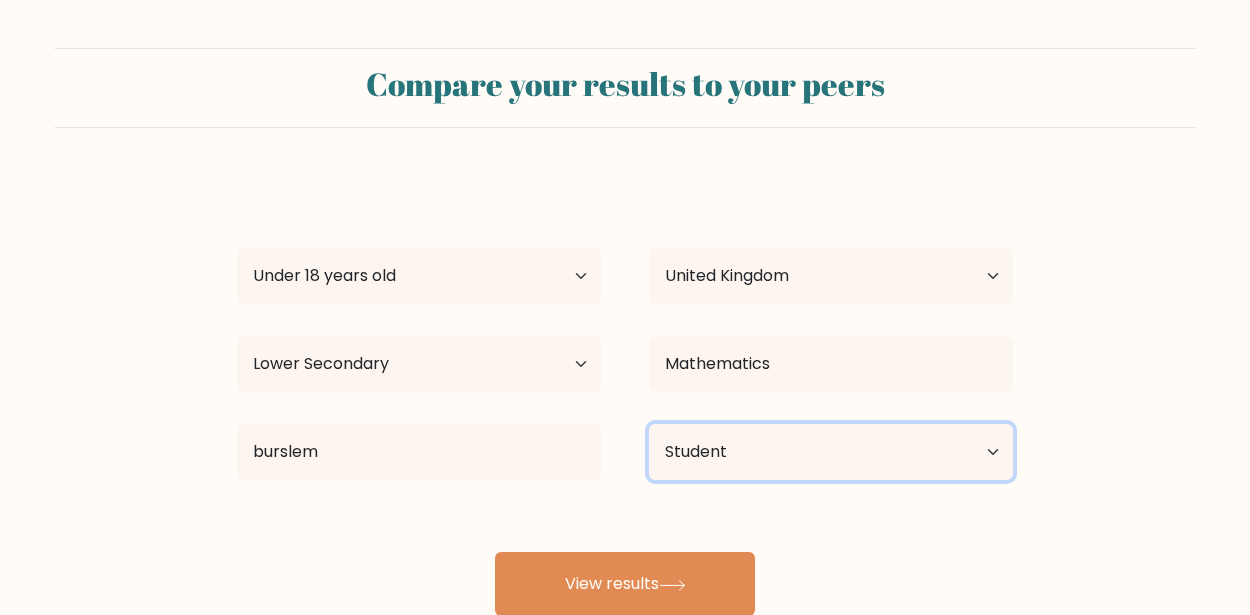 click on "Current employment status
Employed
Student
Retired
Other / prefer not to answer" at bounding box center [831, 452] 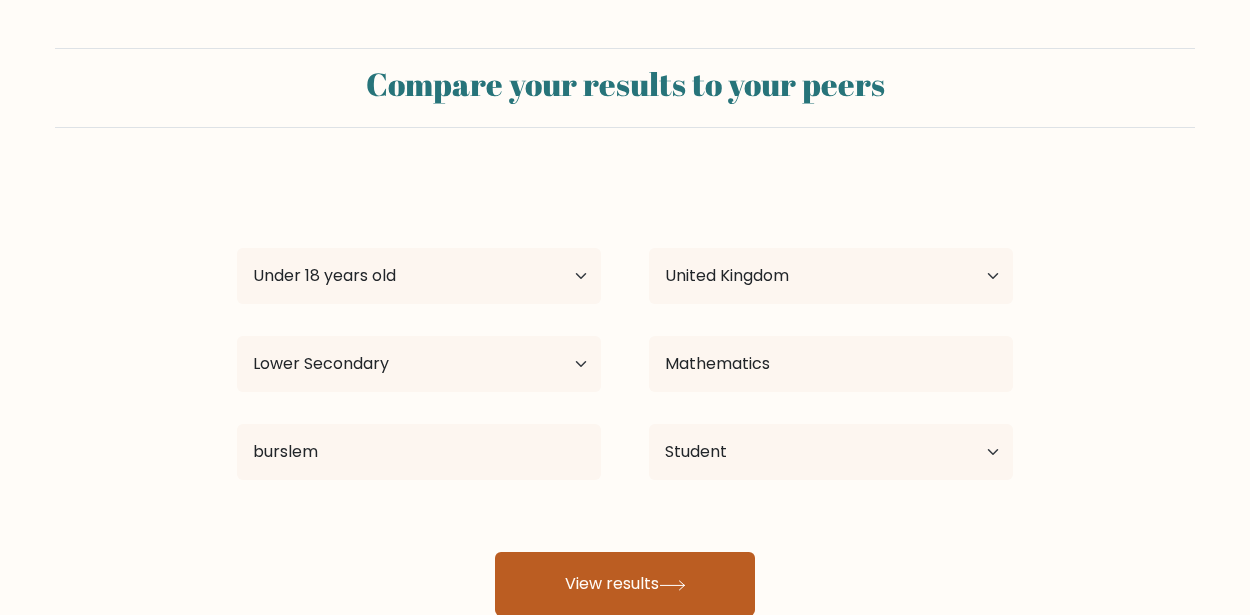 click on "View results" at bounding box center (625, 584) 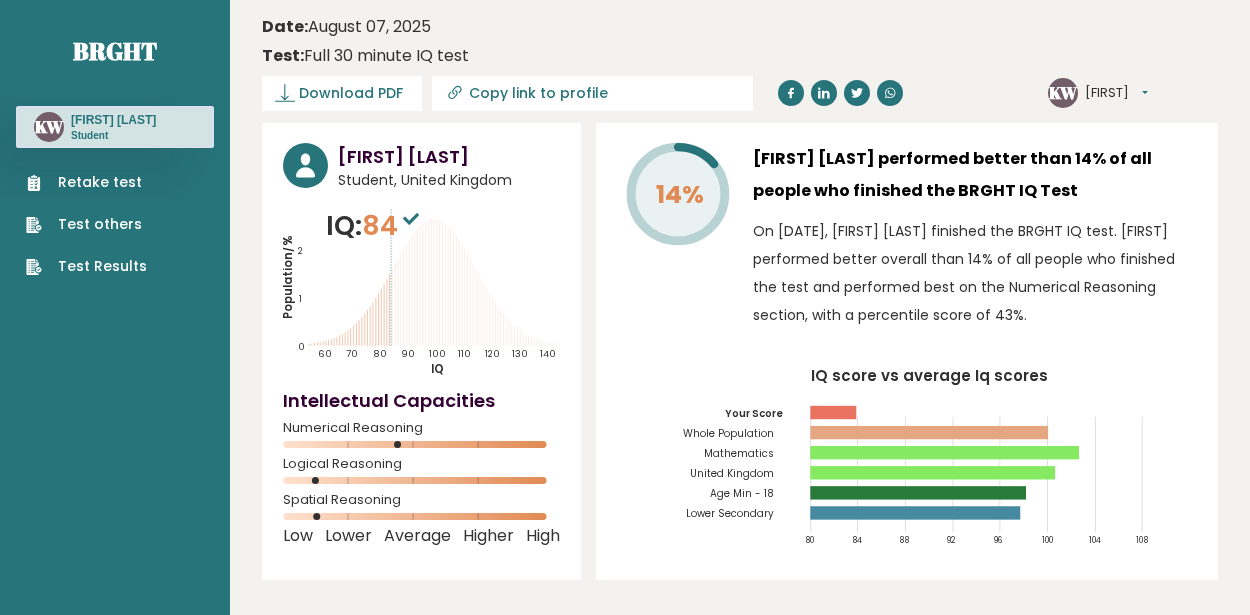 scroll, scrollTop: 0, scrollLeft: 0, axis: both 